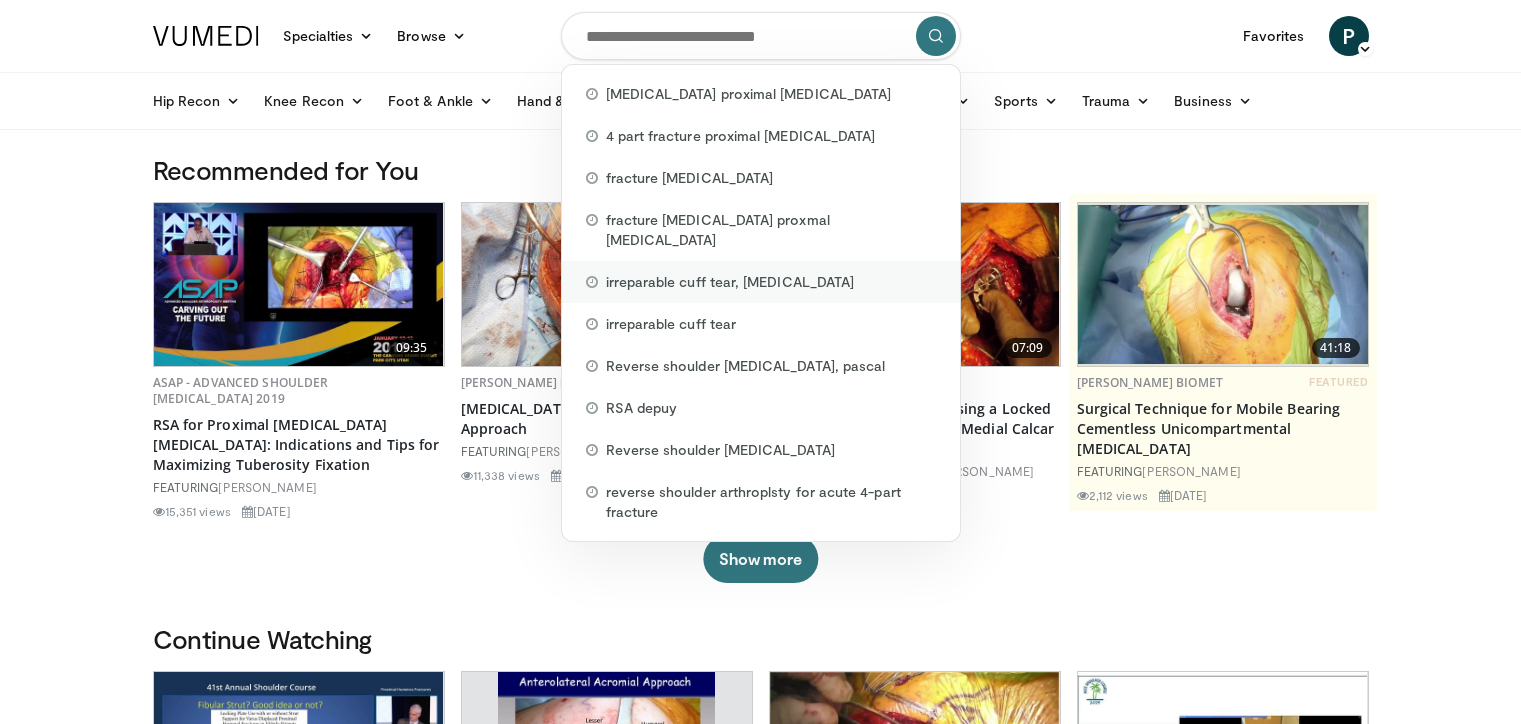 scroll, scrollTop: 0, scrollLeft: 0, axis: both 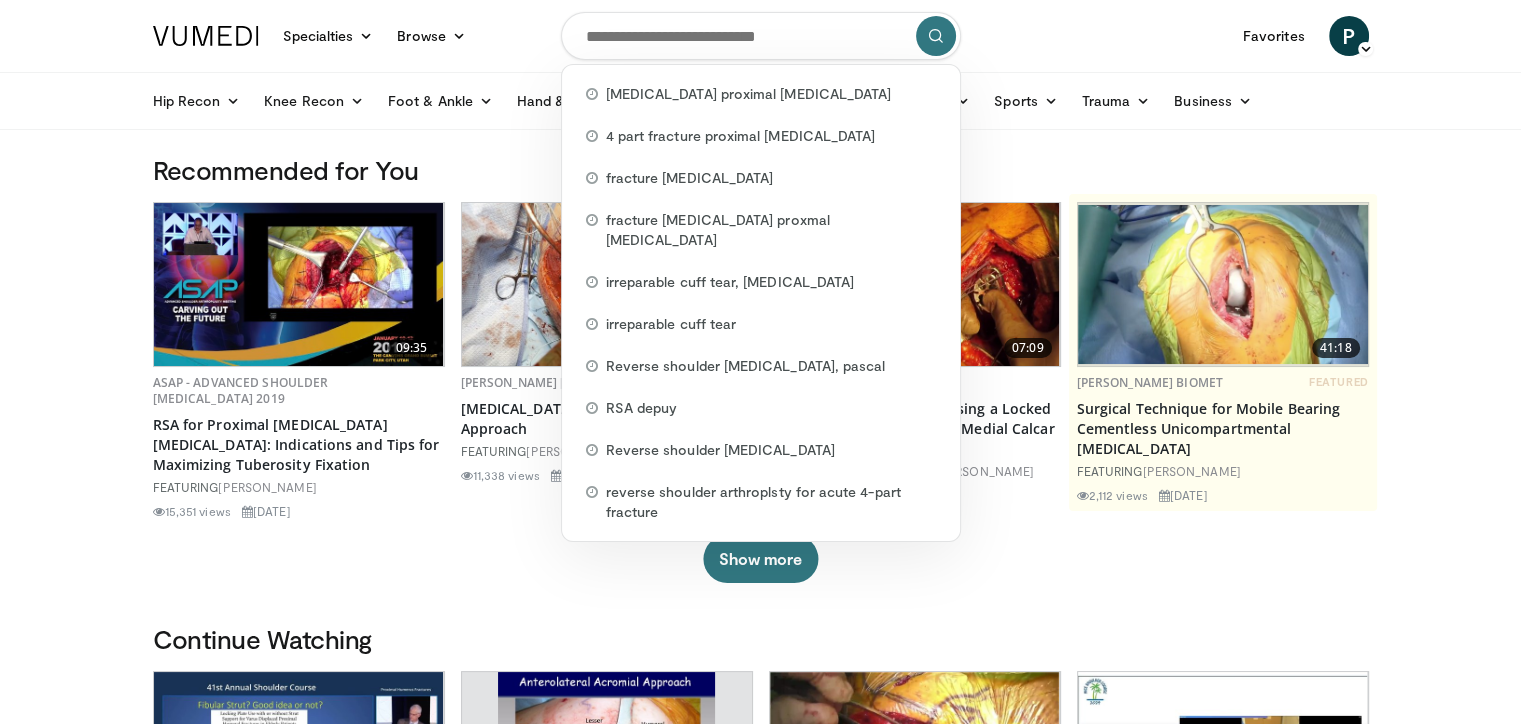 click at bounding box center [761, 36] 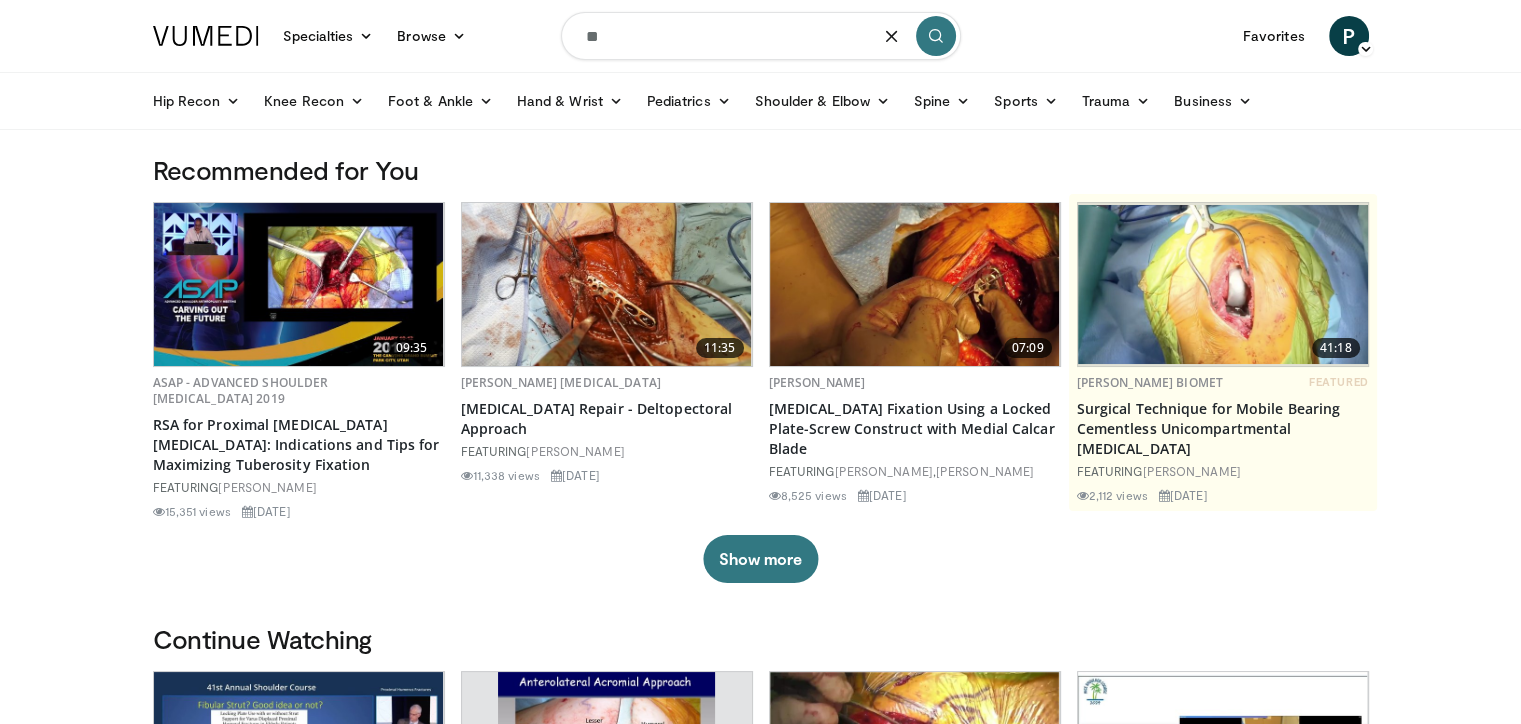 type on "*" 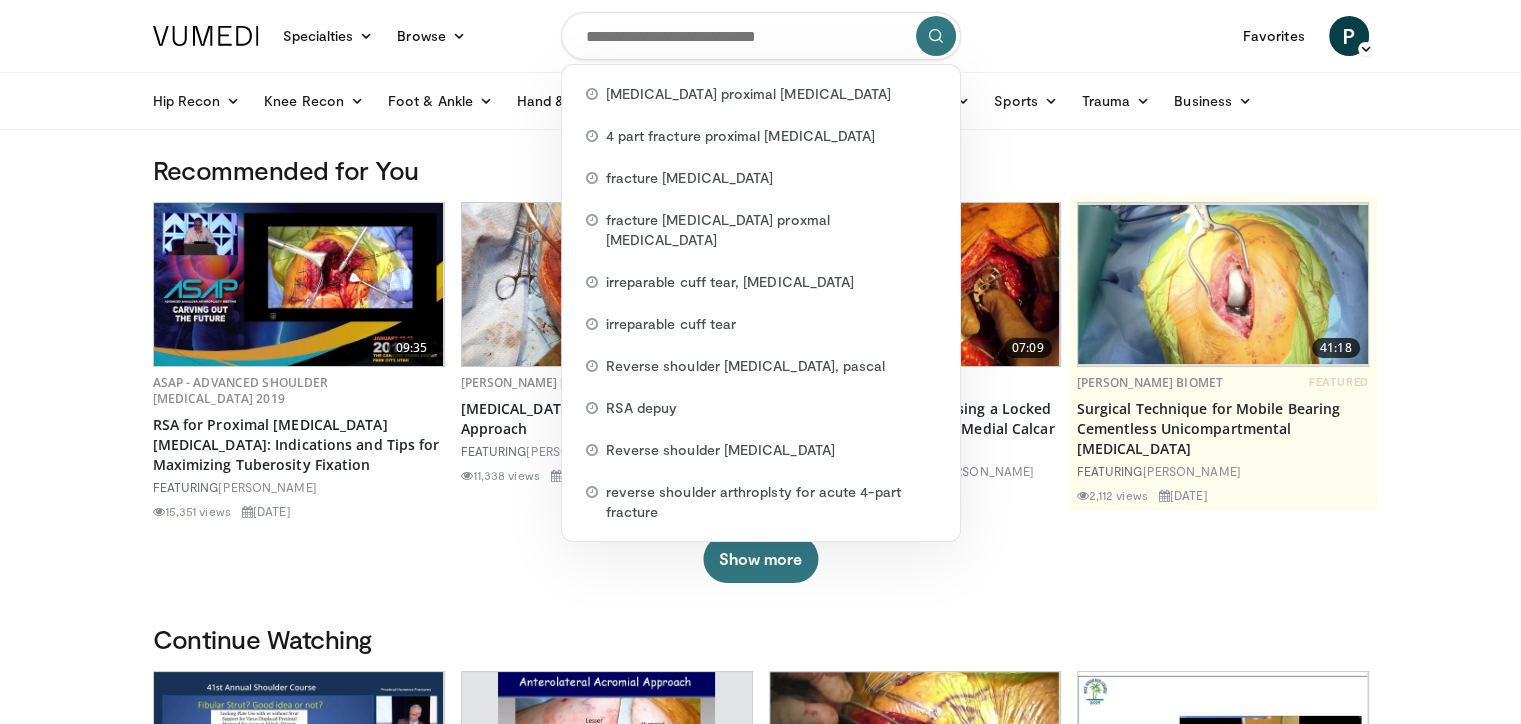click at bounding box center [761, 36] 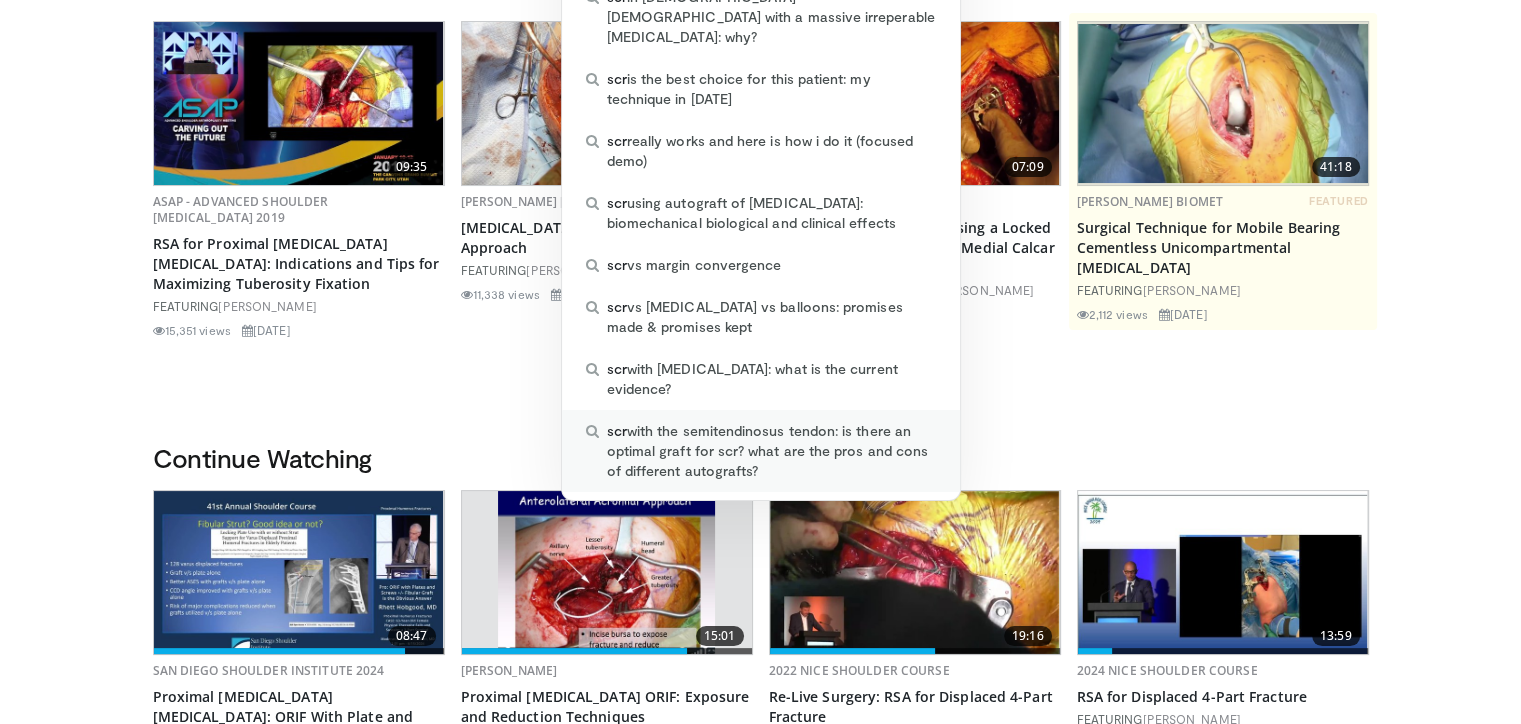 scroll, scrollTop: 200, scrollLeft: 0, axis: vertical 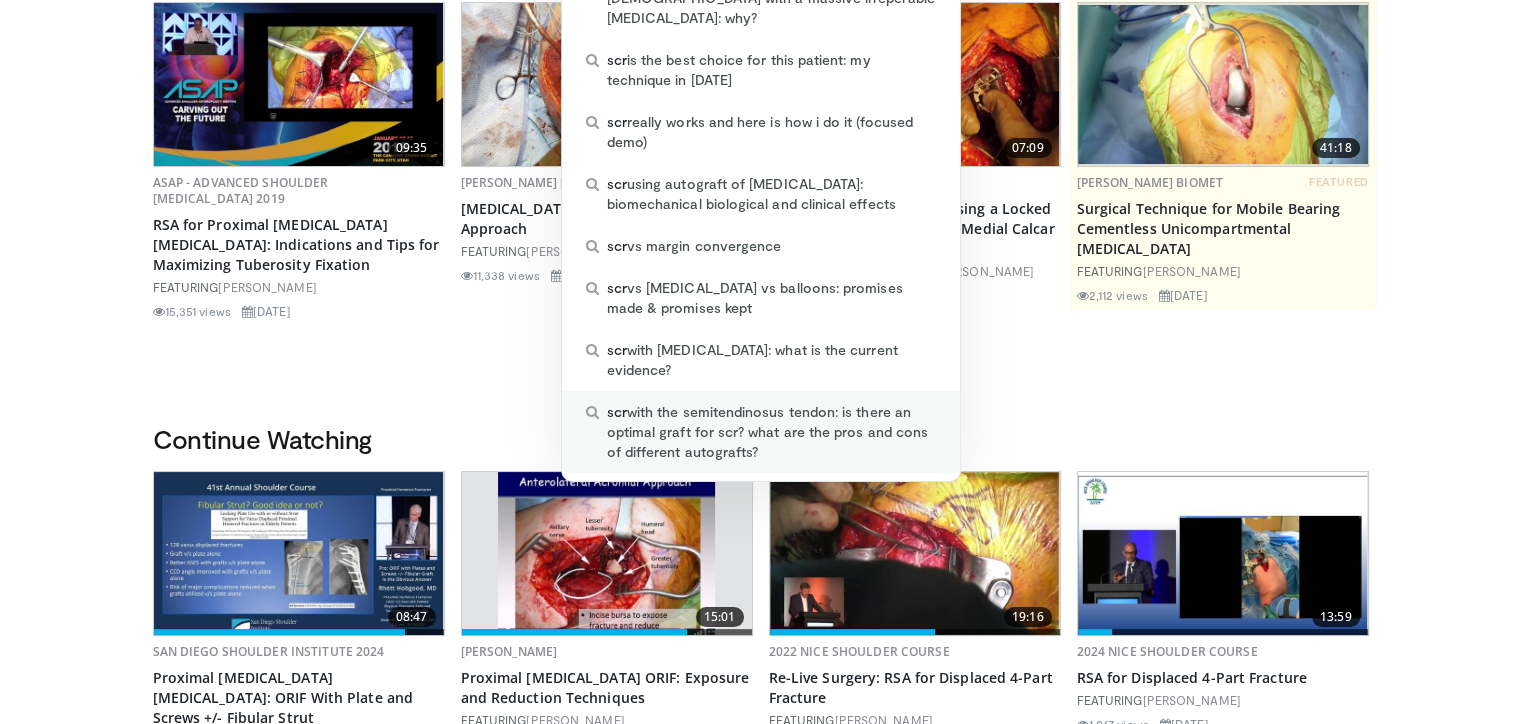 click on "scr  with the semitendinosus tendon: is there an optimal graft for scr? what are the pros and cons of different autografts?" at bounding box center [771, 432] 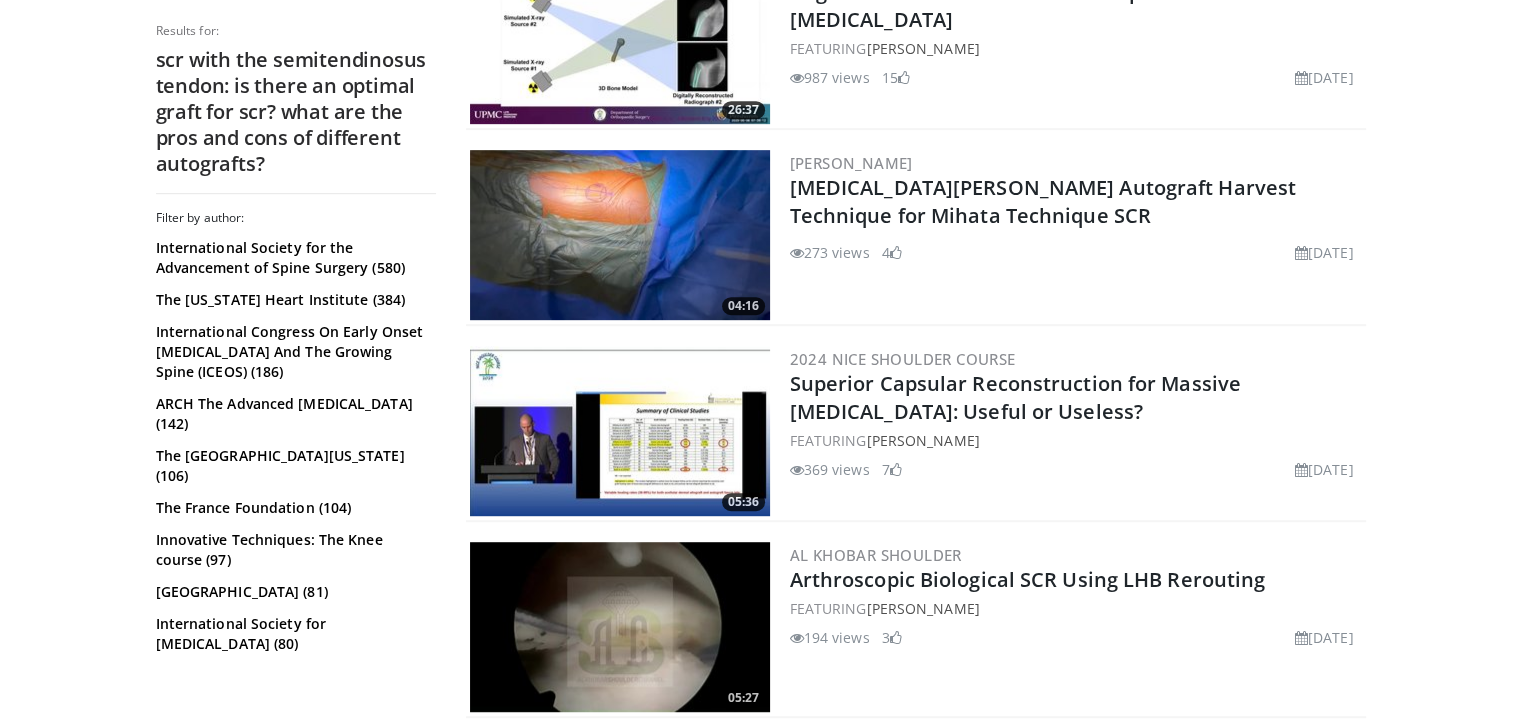 scroll, scrollTop: 1300, scrollLeft: 0, axis: vertical 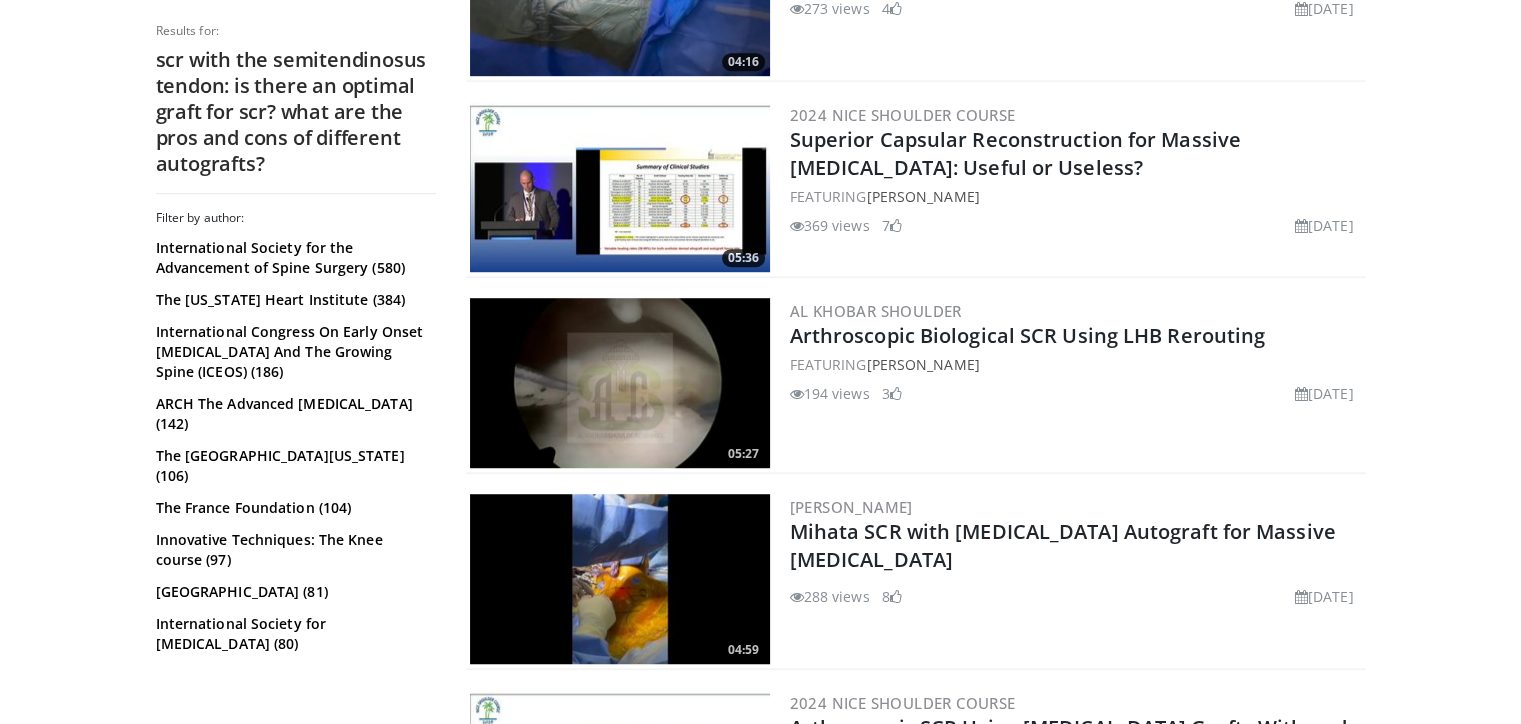 click at bounding box center (620, 187) 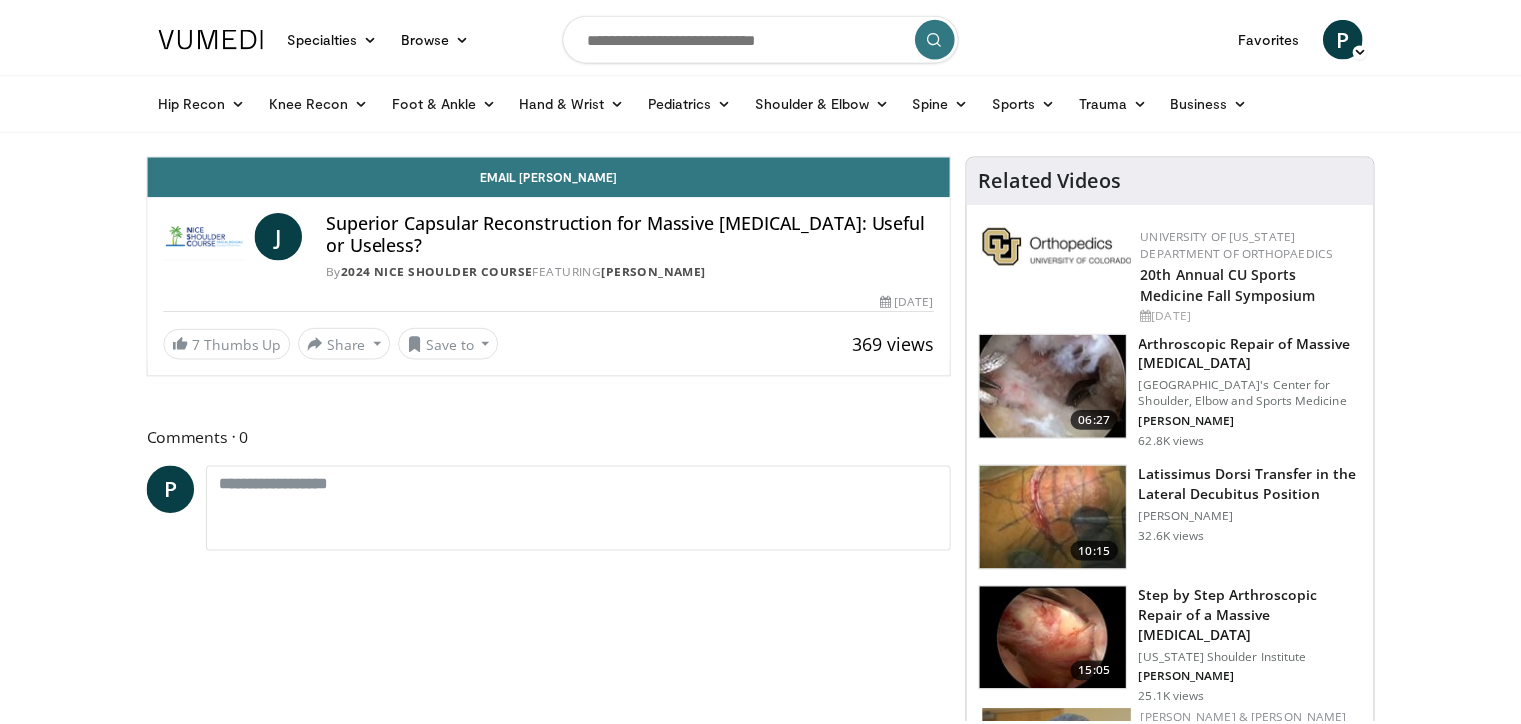 scroll, scrollTop: 0, scrollLeft: 0, axis: both 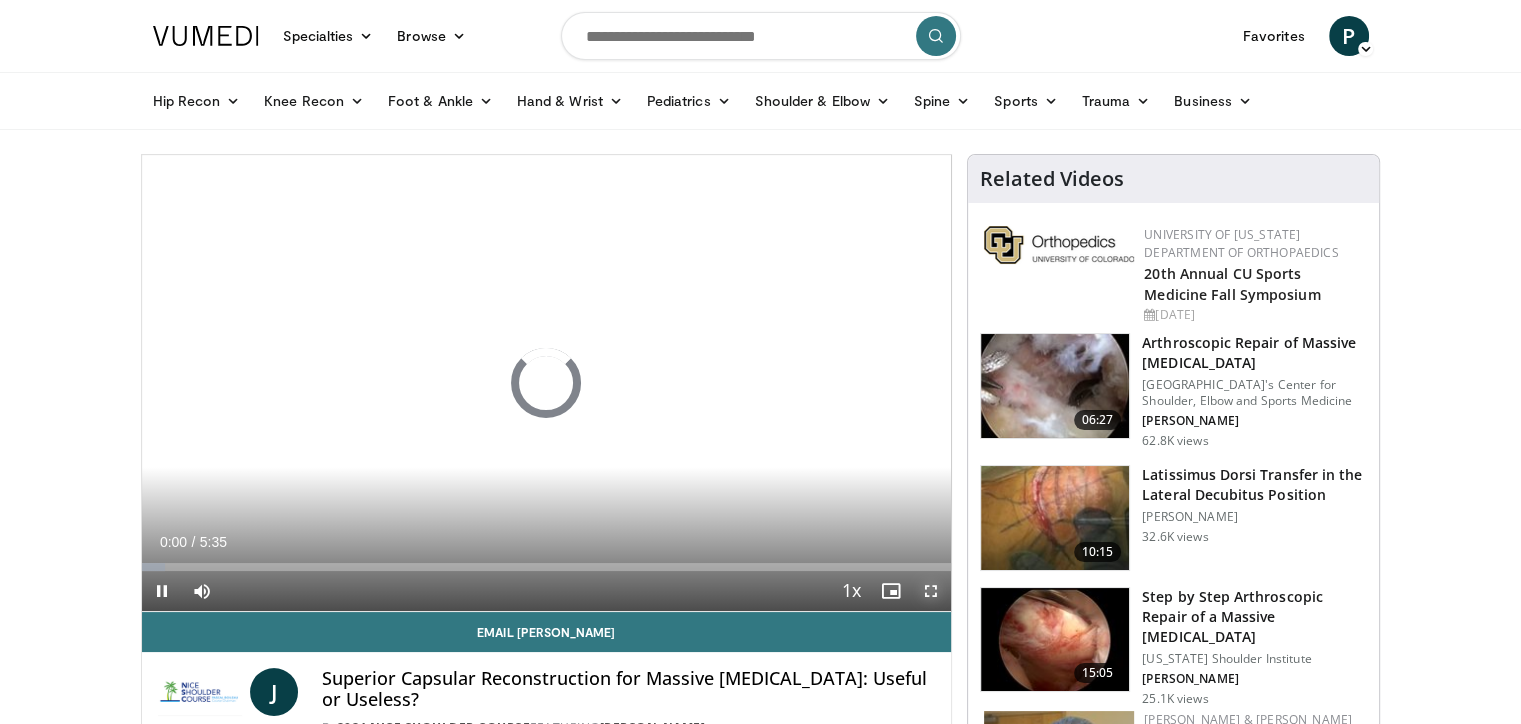 click at bounding box center [931, 591] 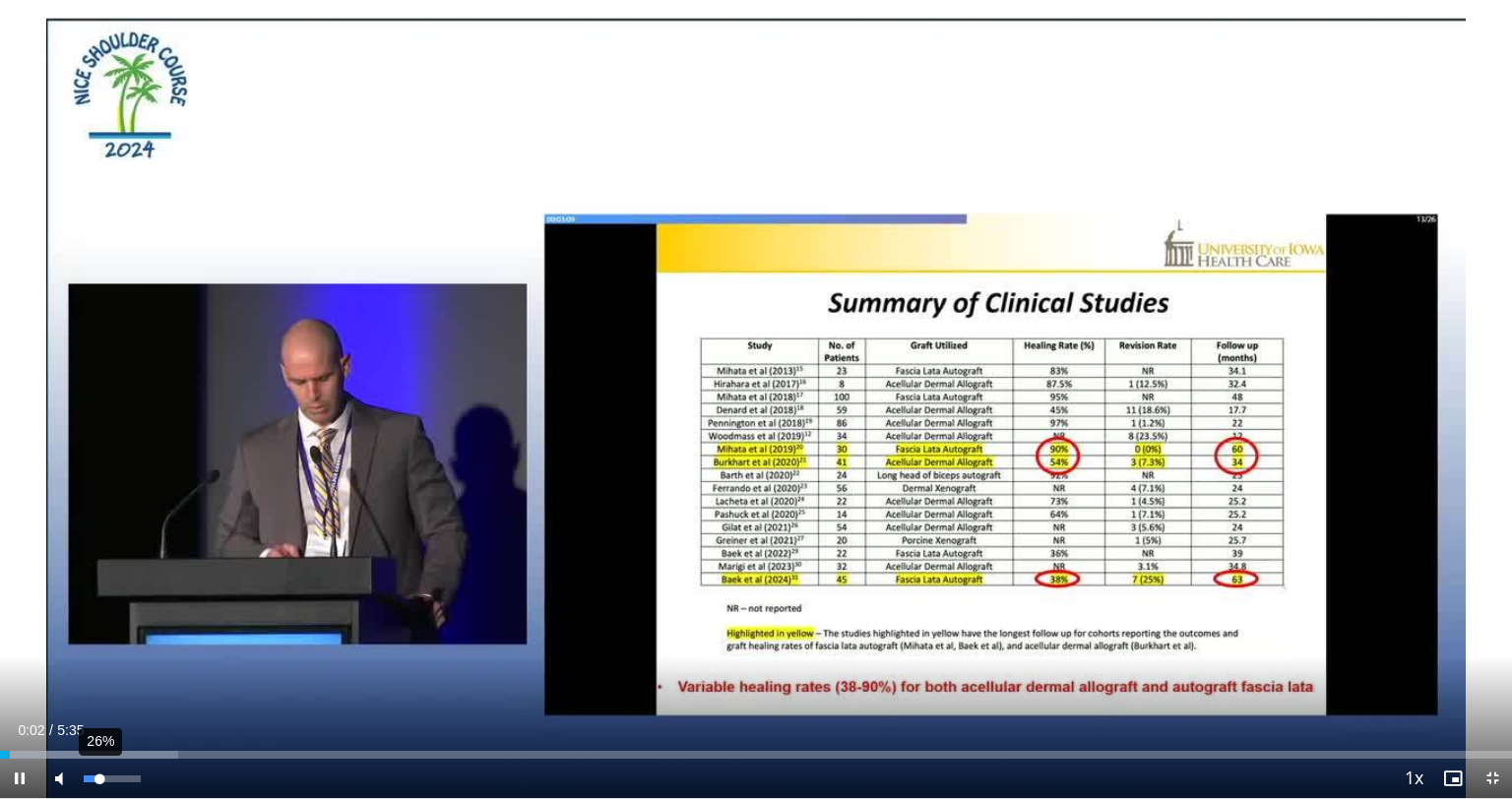 click on "26%" at bounding box center [111, 778] 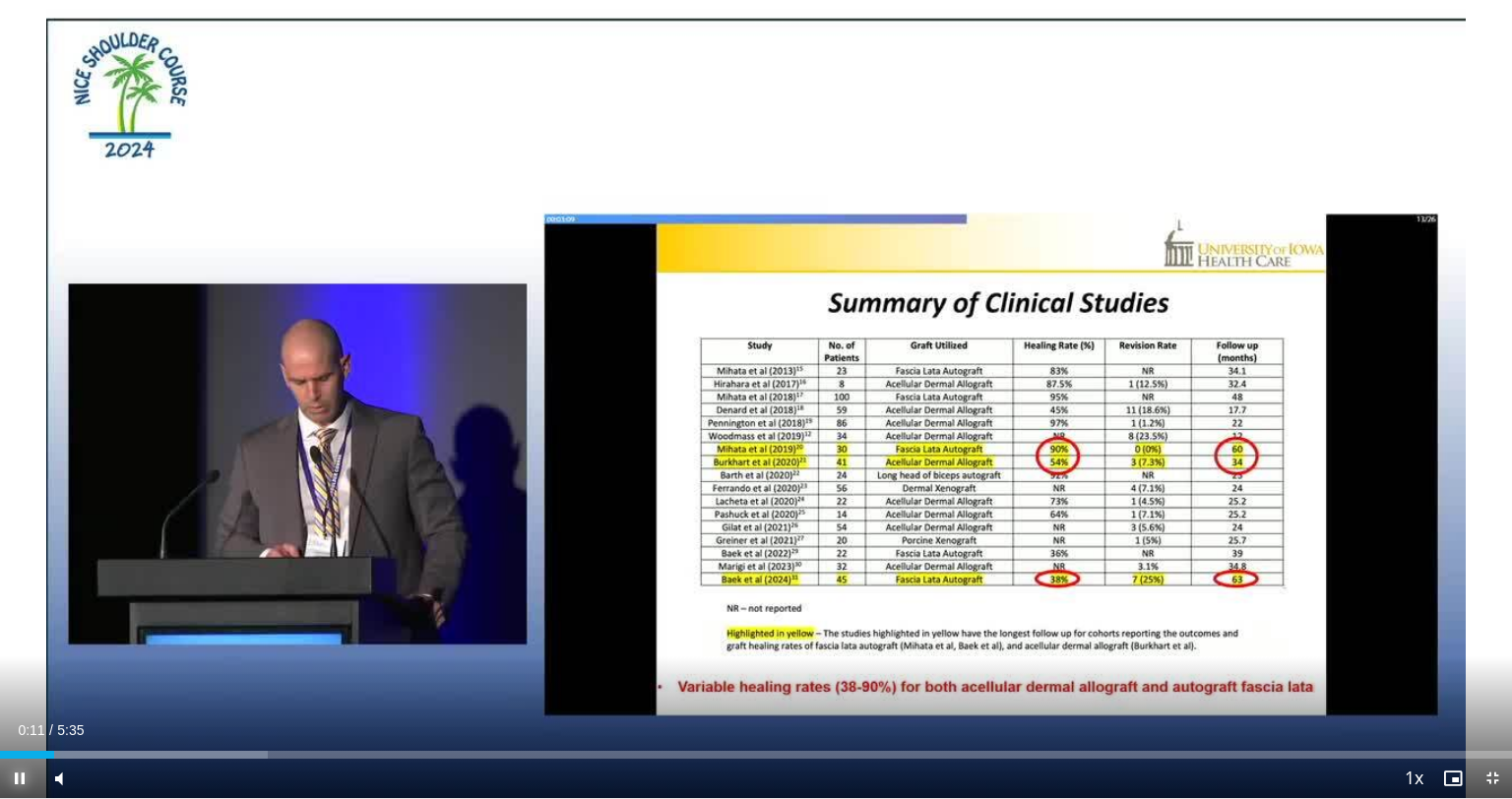 click at bounding box center [20, 778] 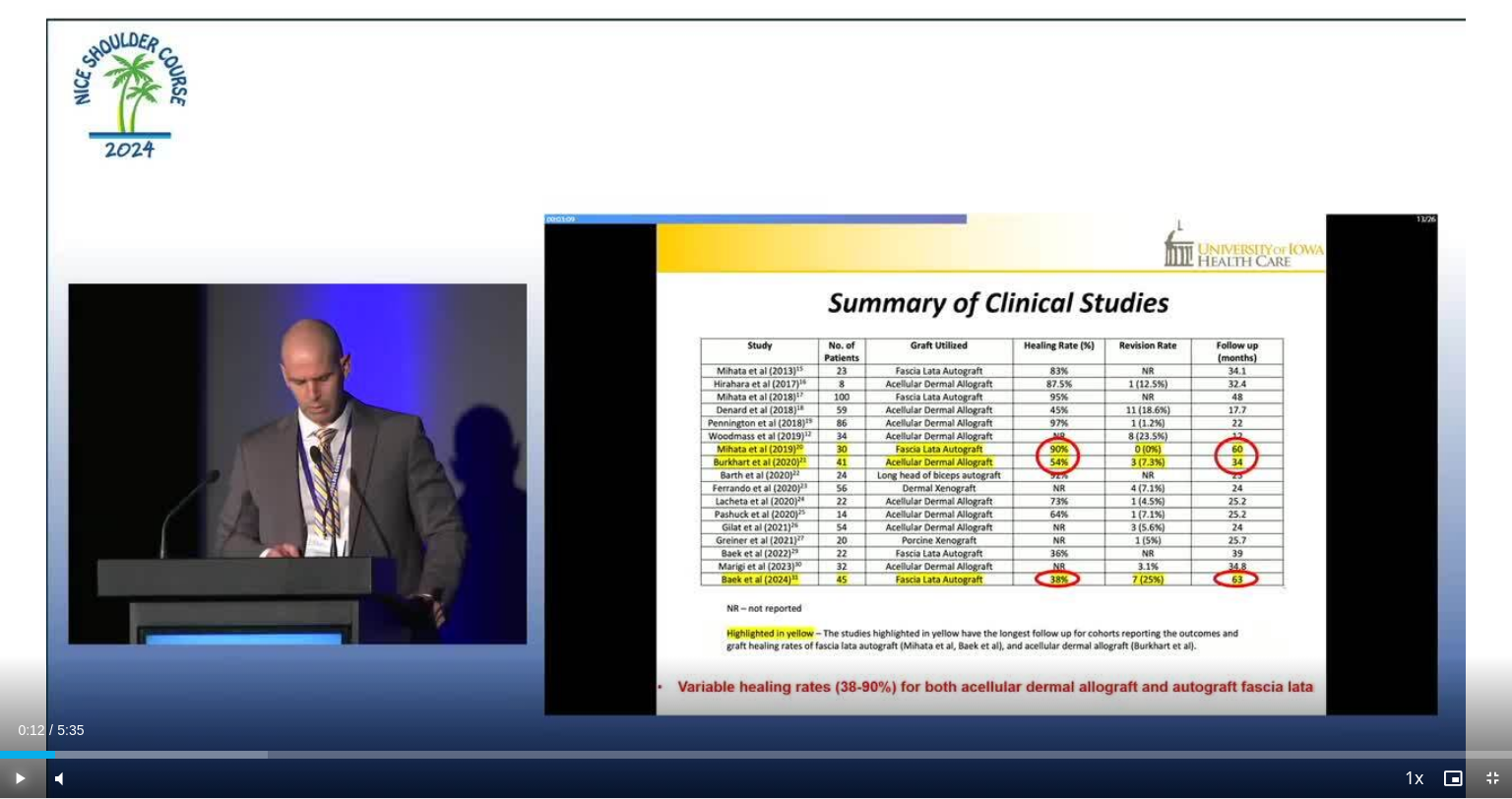 click at bounding box center (20, 778) 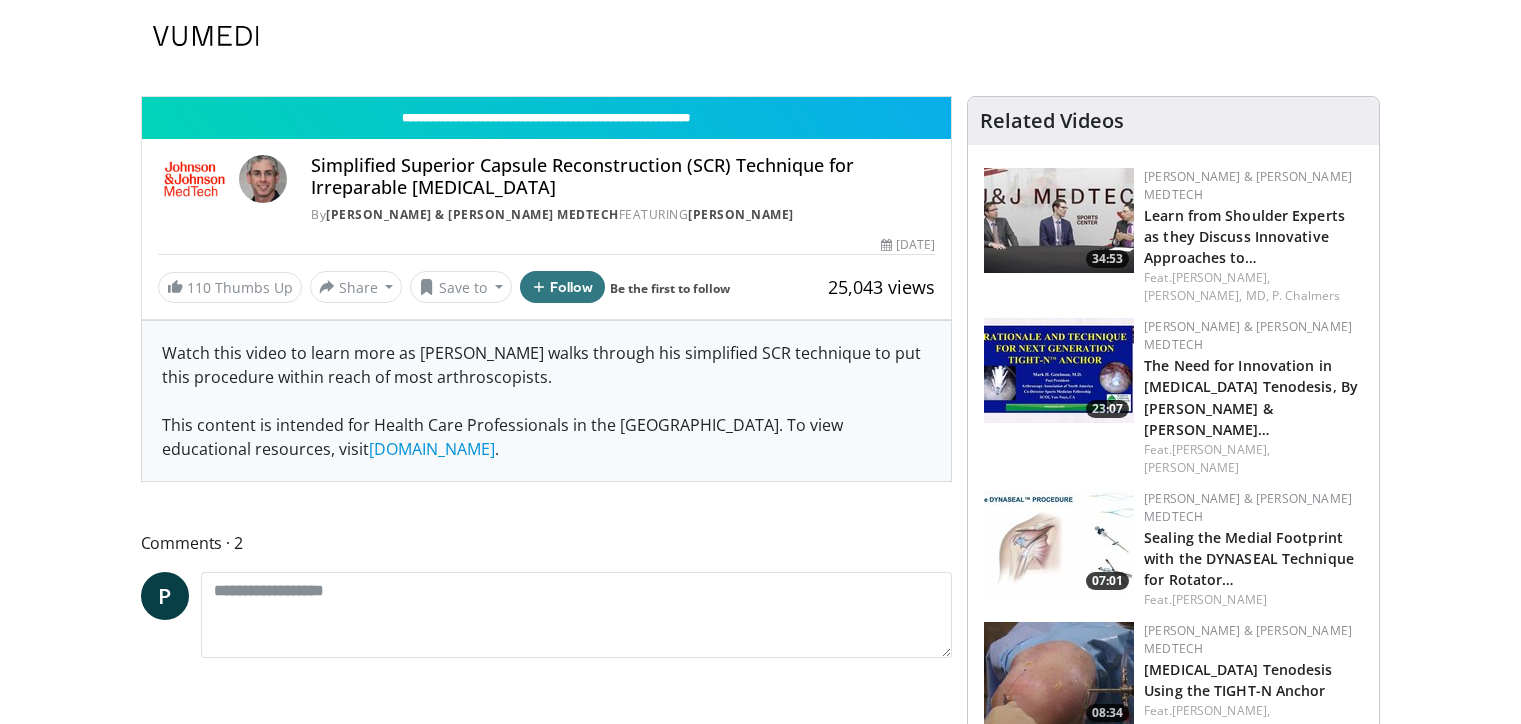 scroll, scrollTop: 0, scrollLeft: 0, axis: both 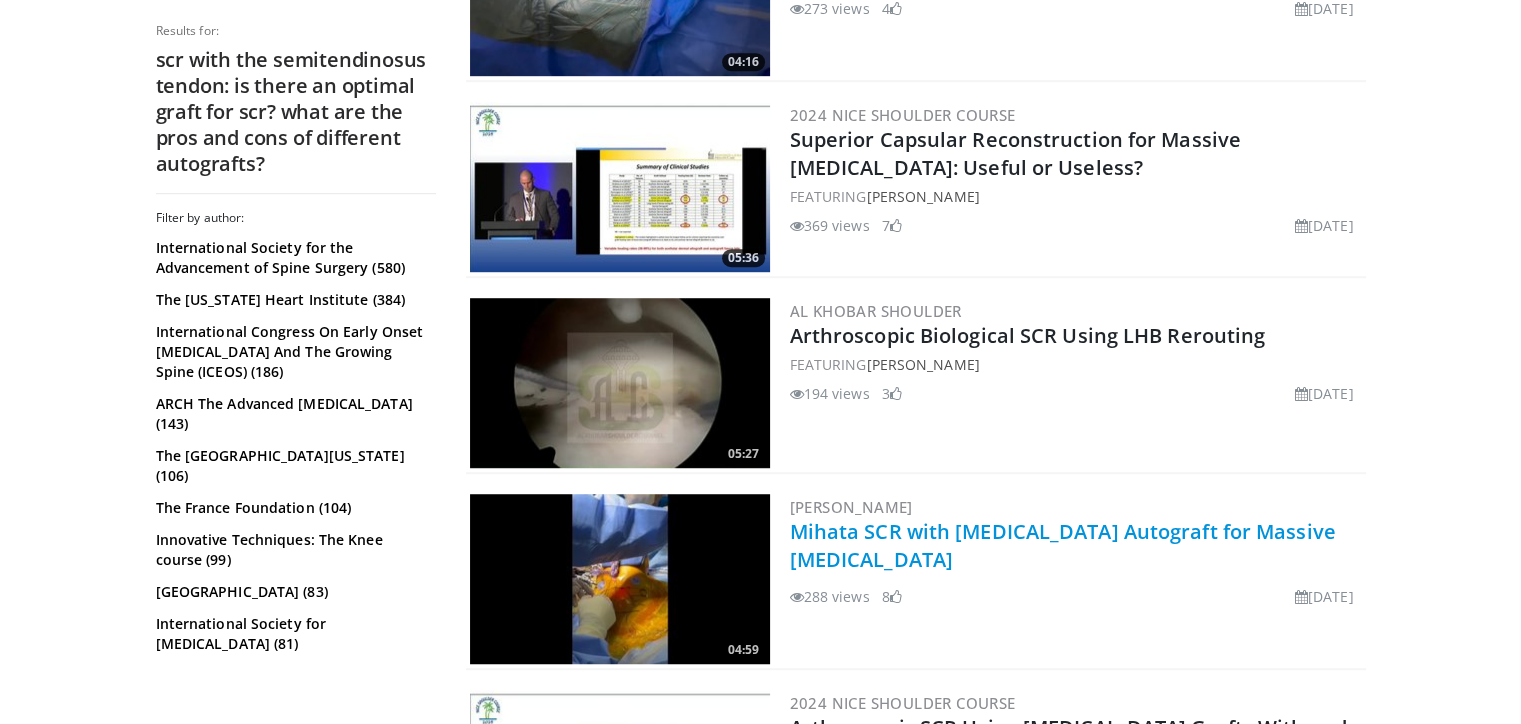 click on "Mihata SCR with [MEDICAL_DATA] Autograft for Massive [MEDICAL_DATA]" at bounding box center (1063, 545) 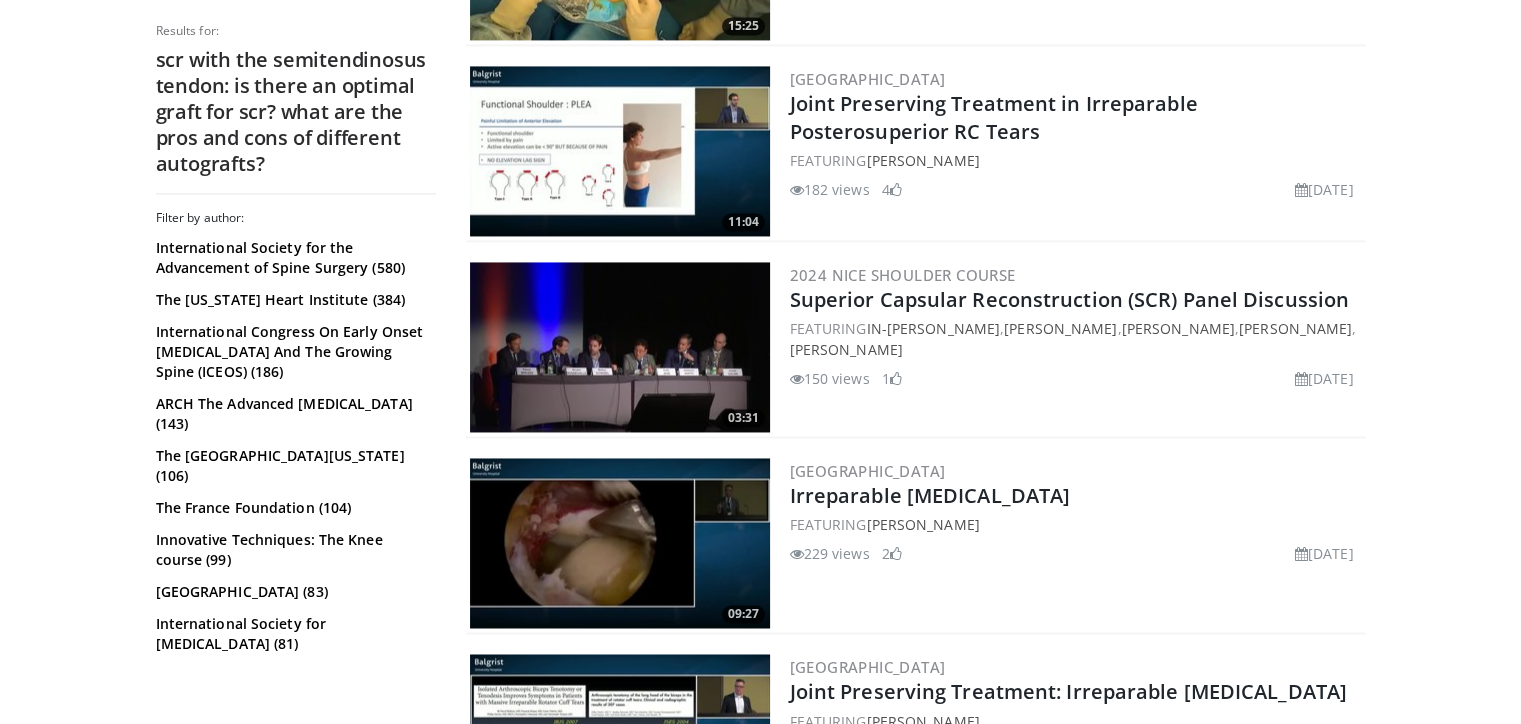 scroll, scrollTop: 3300, scrollLeft: 0, axis: vertical 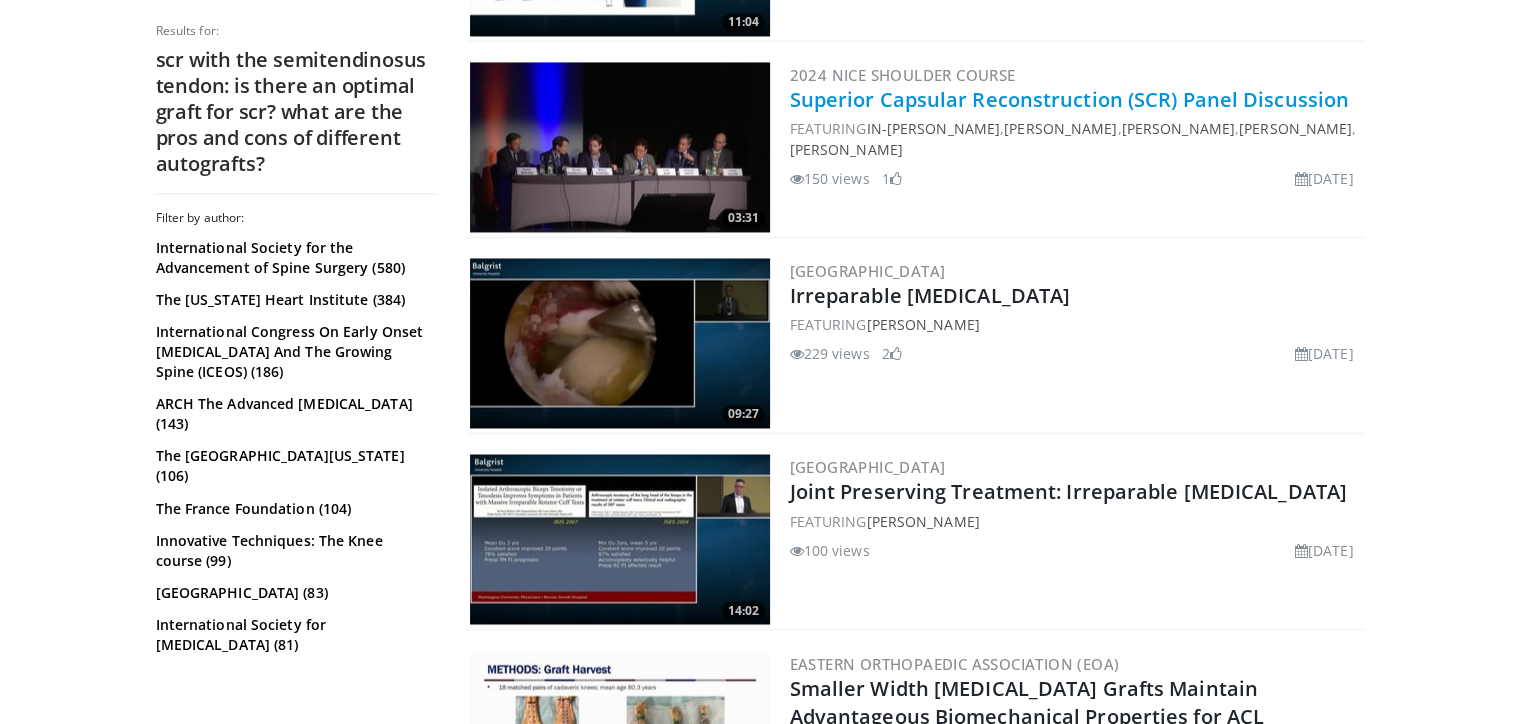 click on "Superior Capsular Reconstruction (SCR) Panel Discussion" at bounding box center [1070, 99] 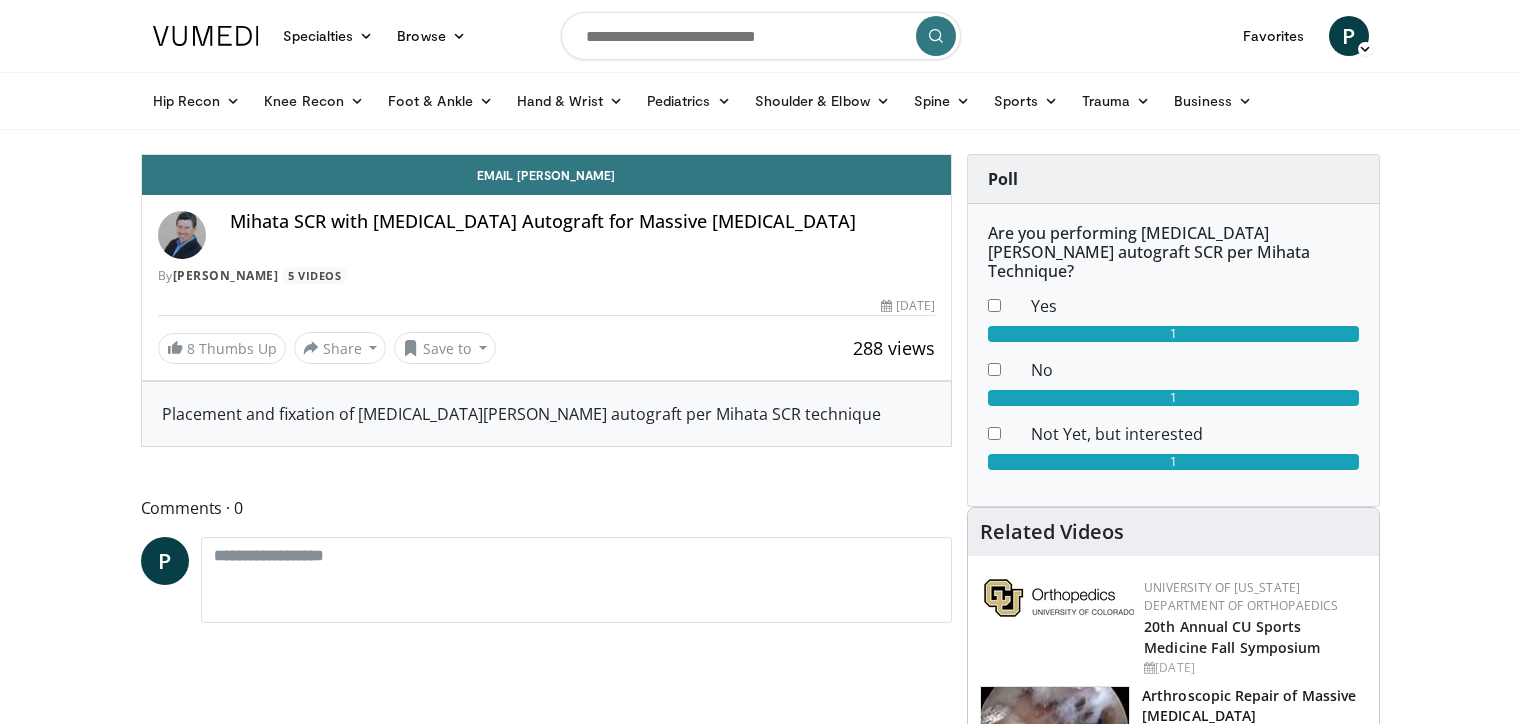 scroll, scrollTop: 0, scrollLeft: 0, axis: both 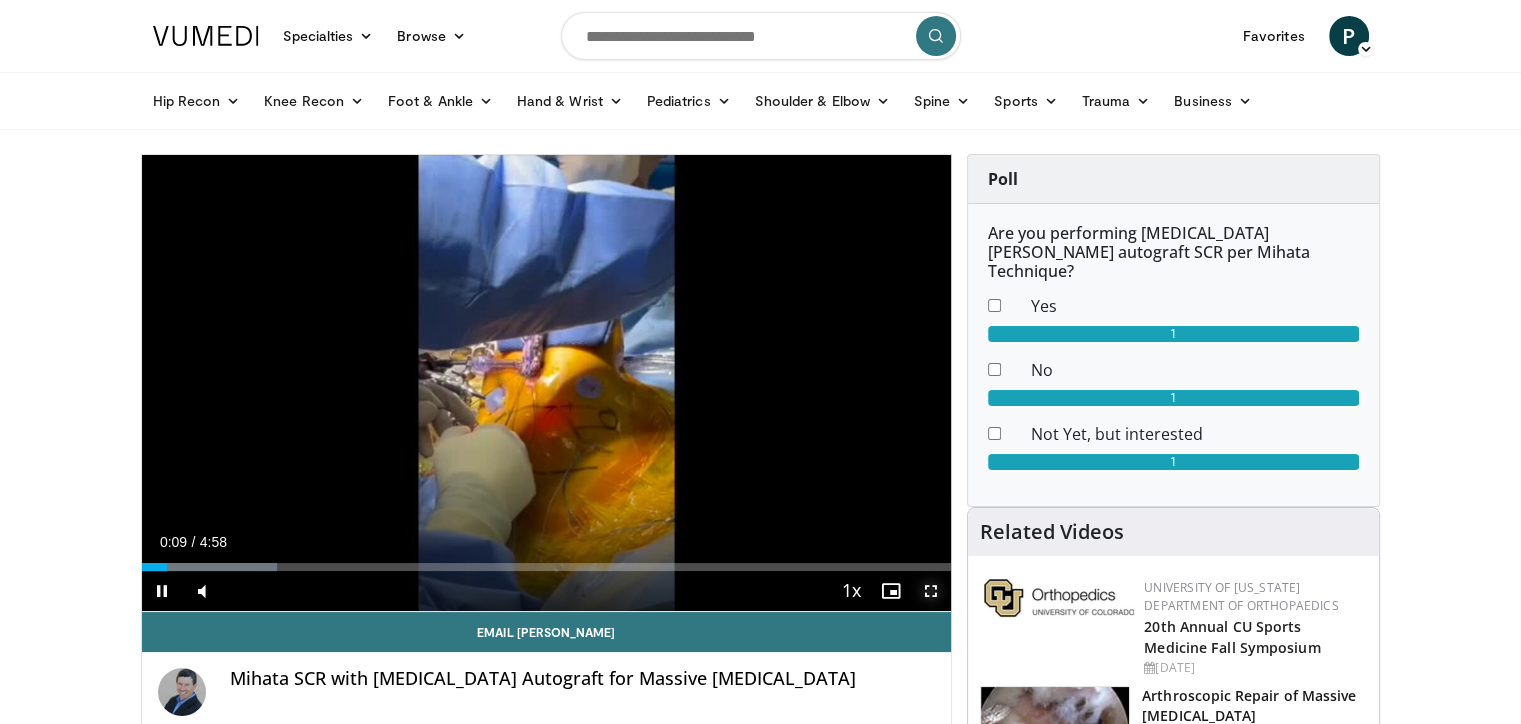 click at bounding box center [931, 591] 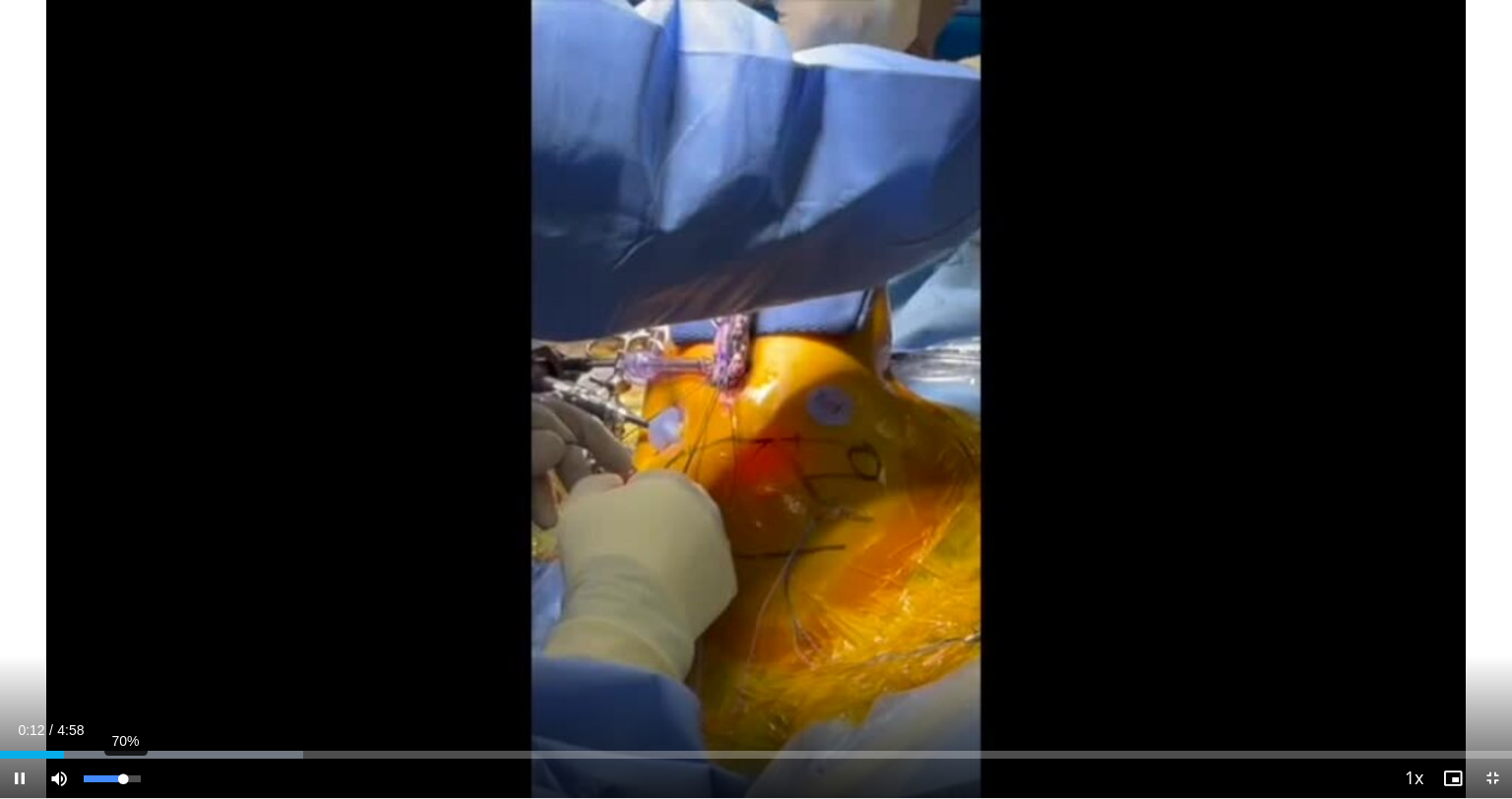 click on "70%" at bounding box center (111, 778) 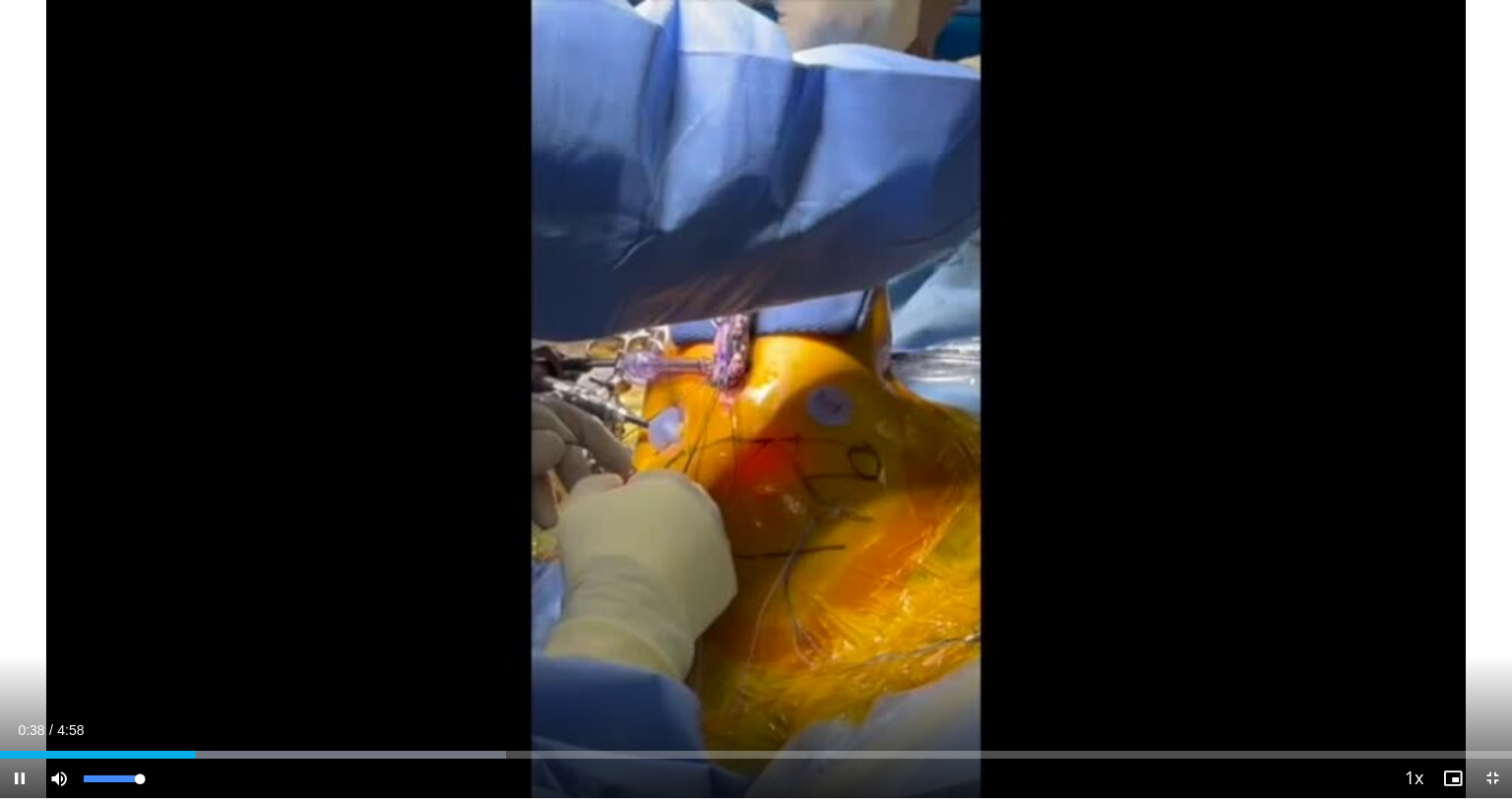 drag, startPoint x: 130, startPoint y: 778, endPoint x: 147, endPoint y: 778, distance: 17 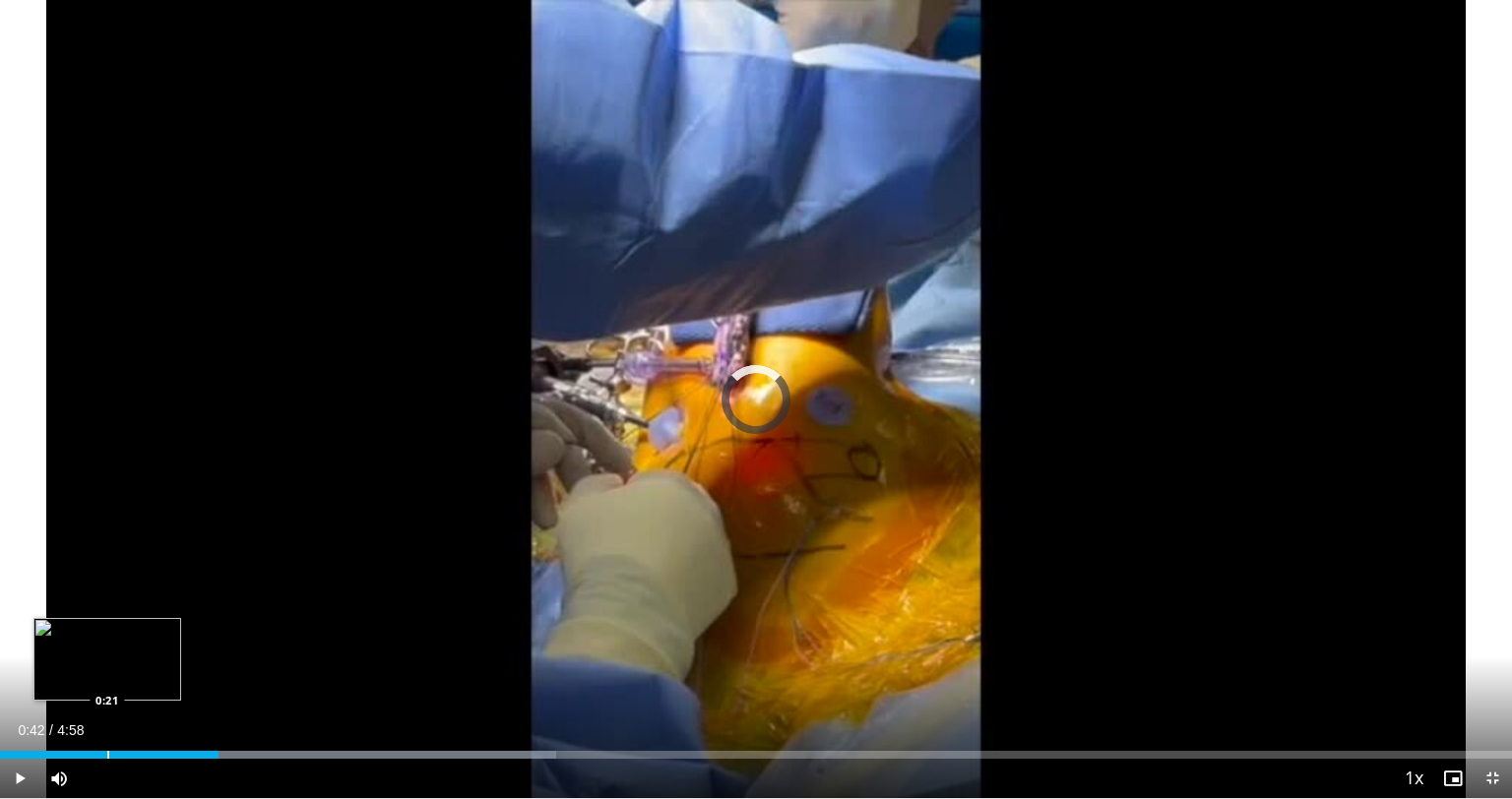 click at bounding box center (108, 755) 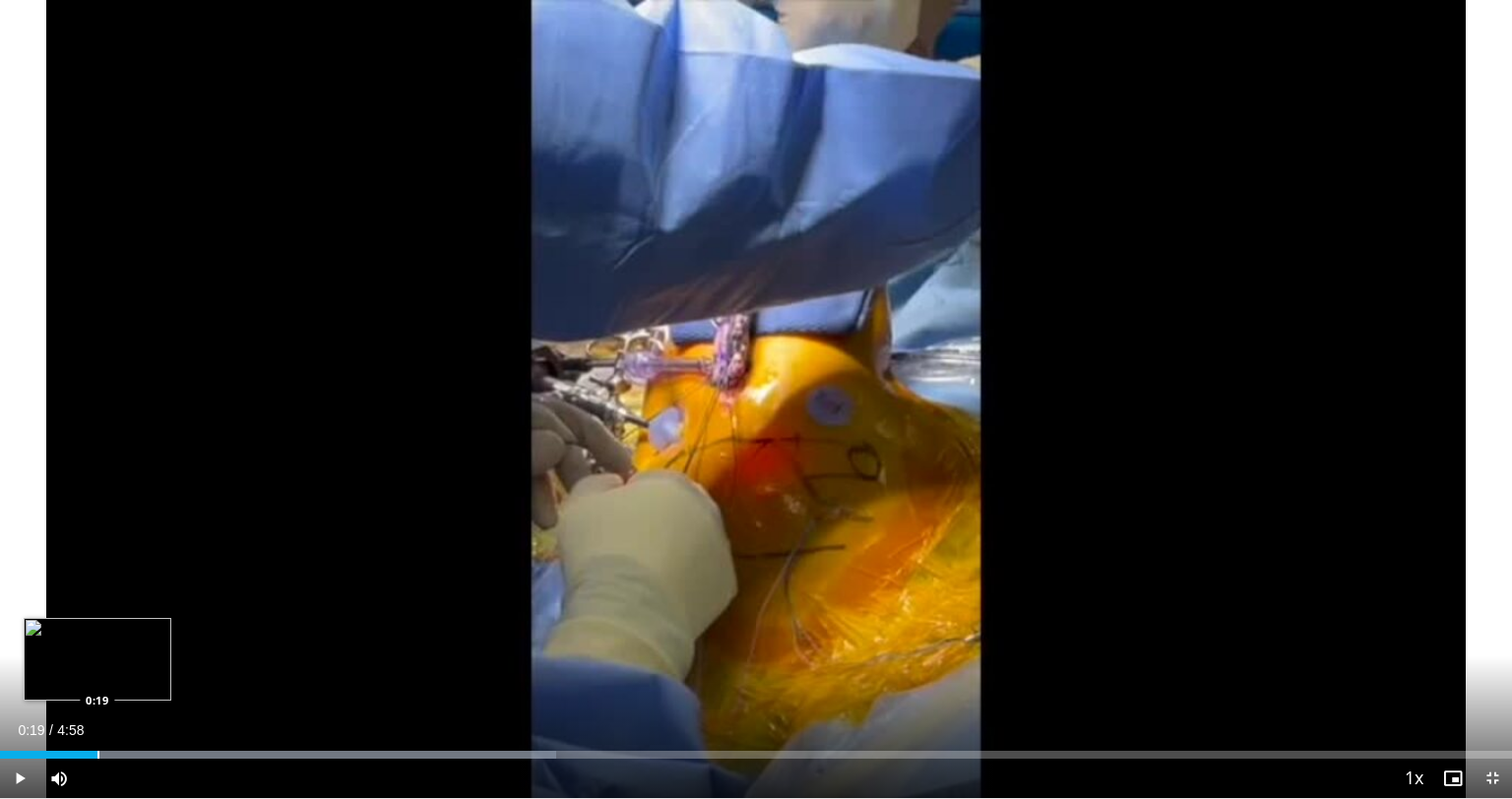 click at bounding box center (98, 755) 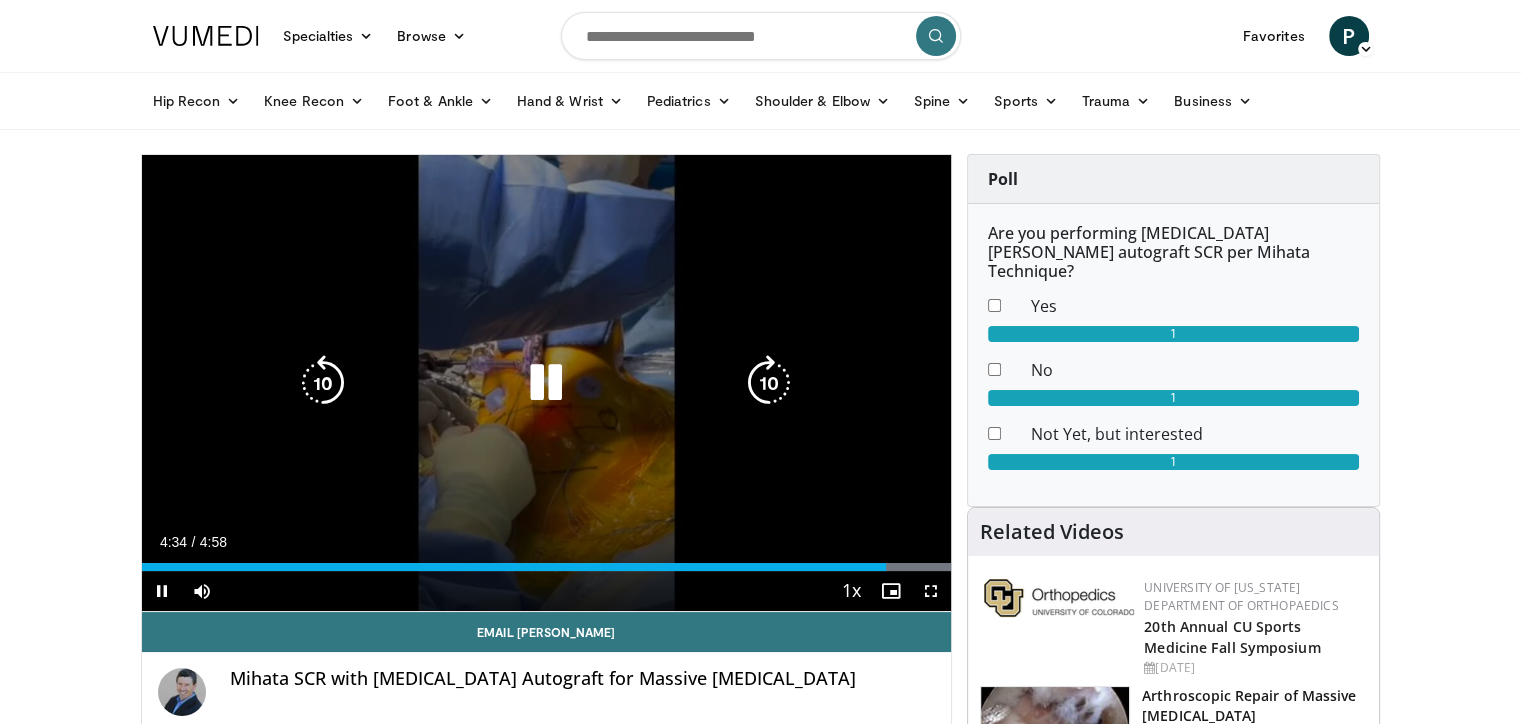click at bounding box center [546, 383] 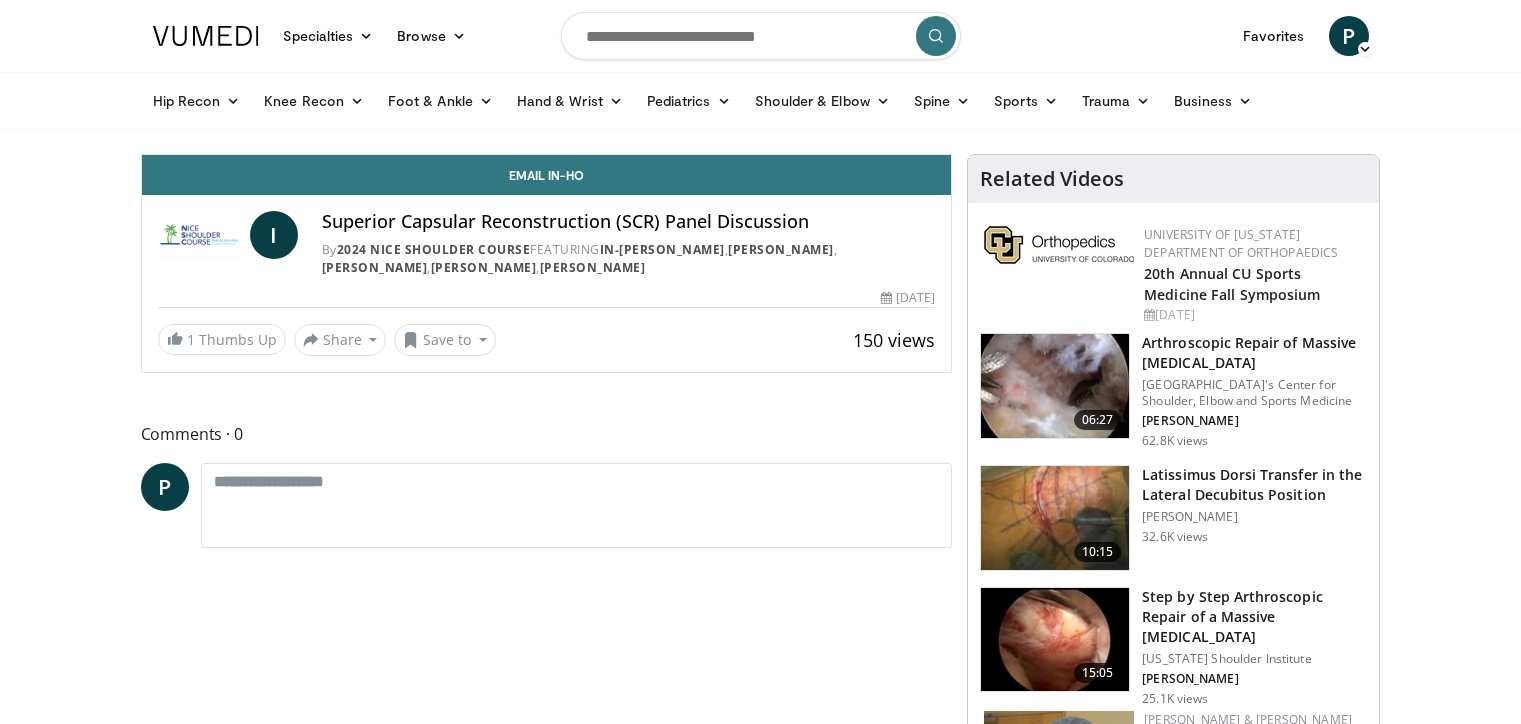 scroll, scrollTop: 0, scrollLeft: 0, axis: both 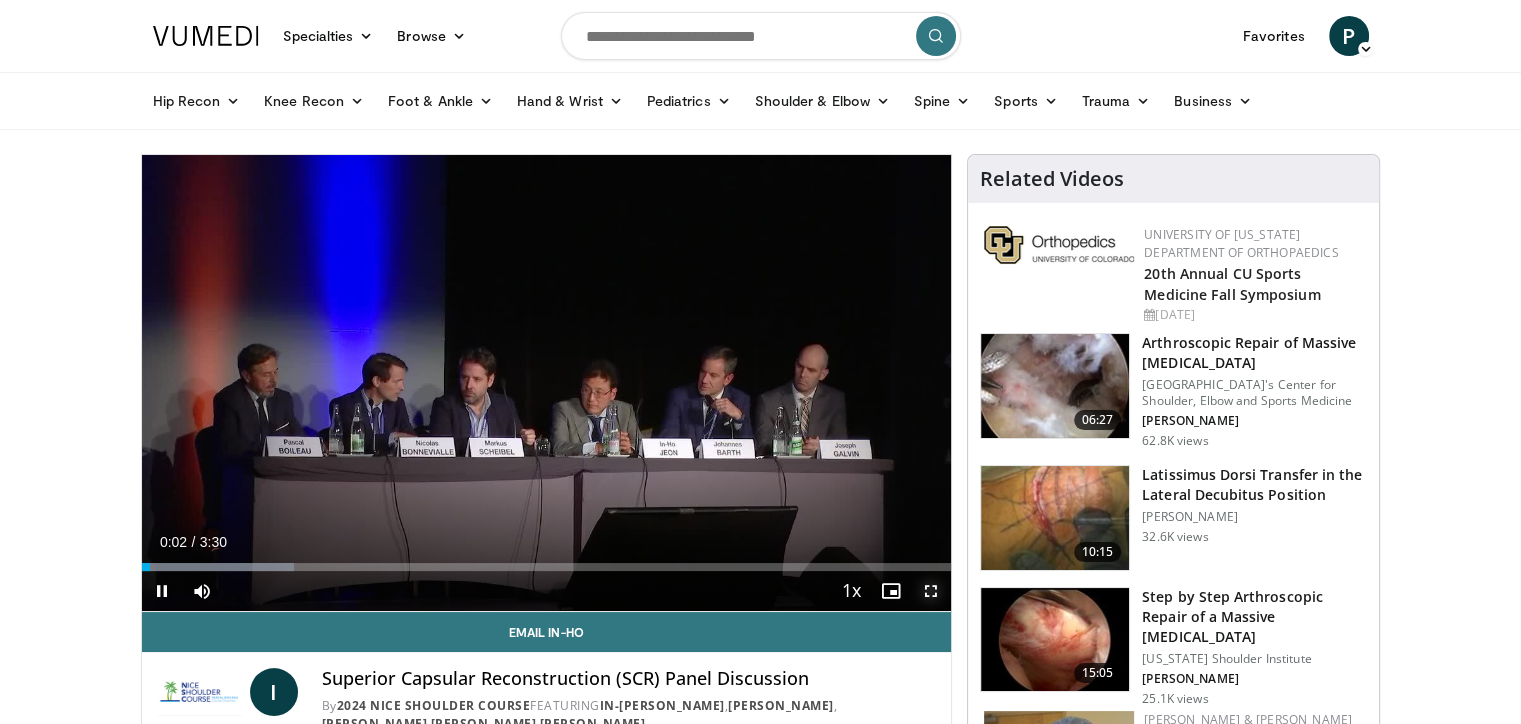 click at bounding box center [931, 591] 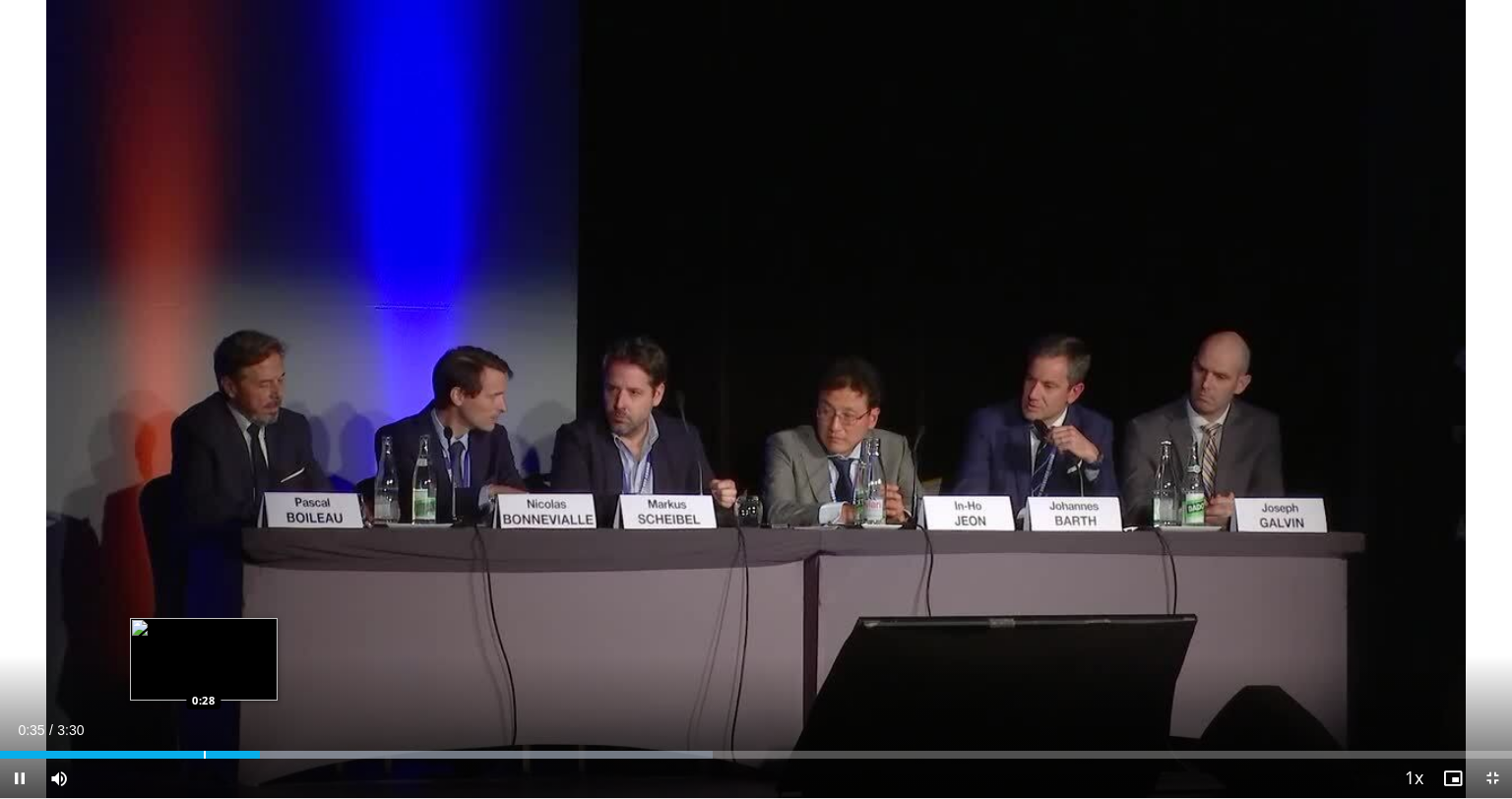 click at bounding box center (205, 755) 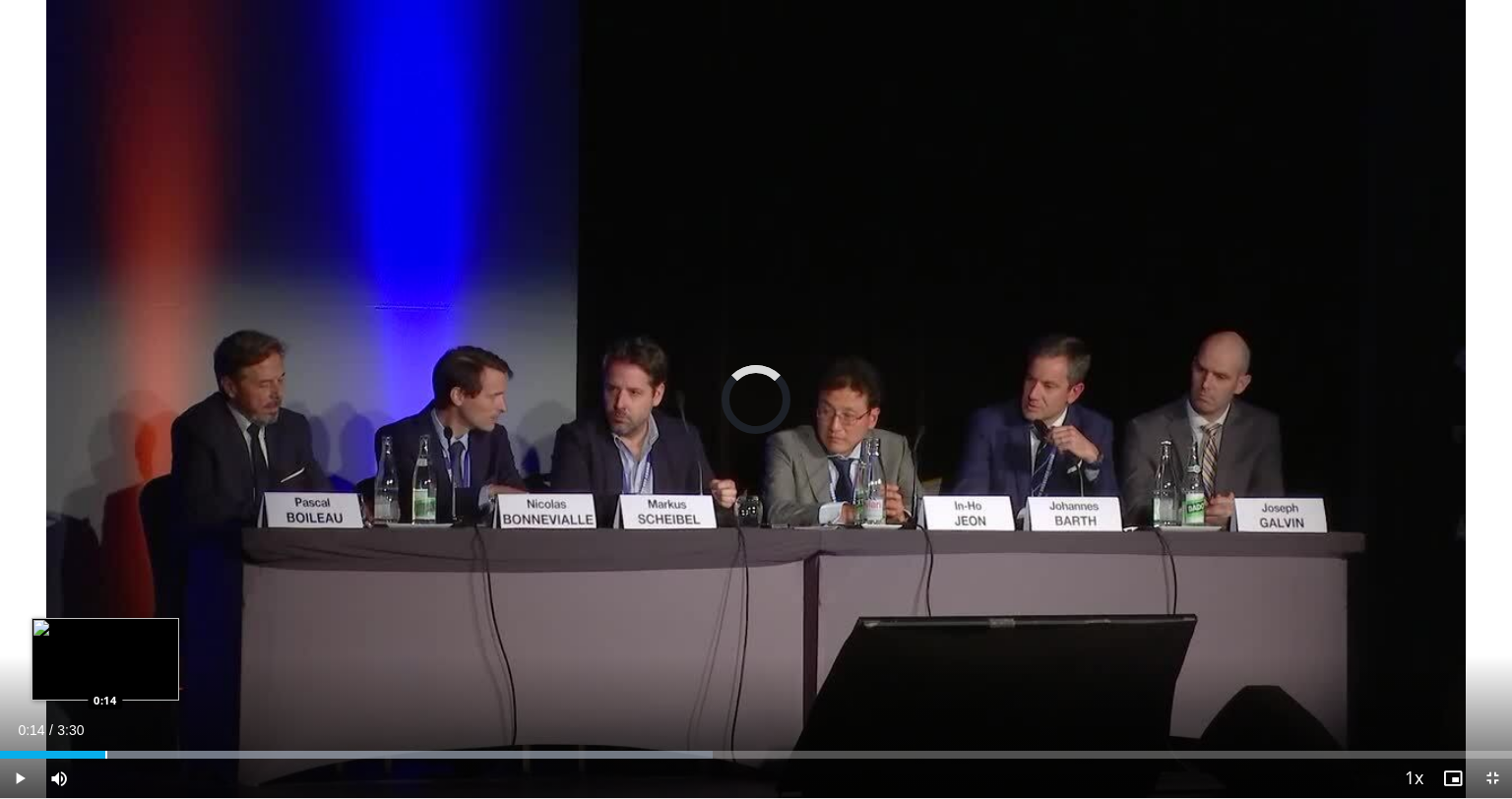 click at bounding box center [106, 755] 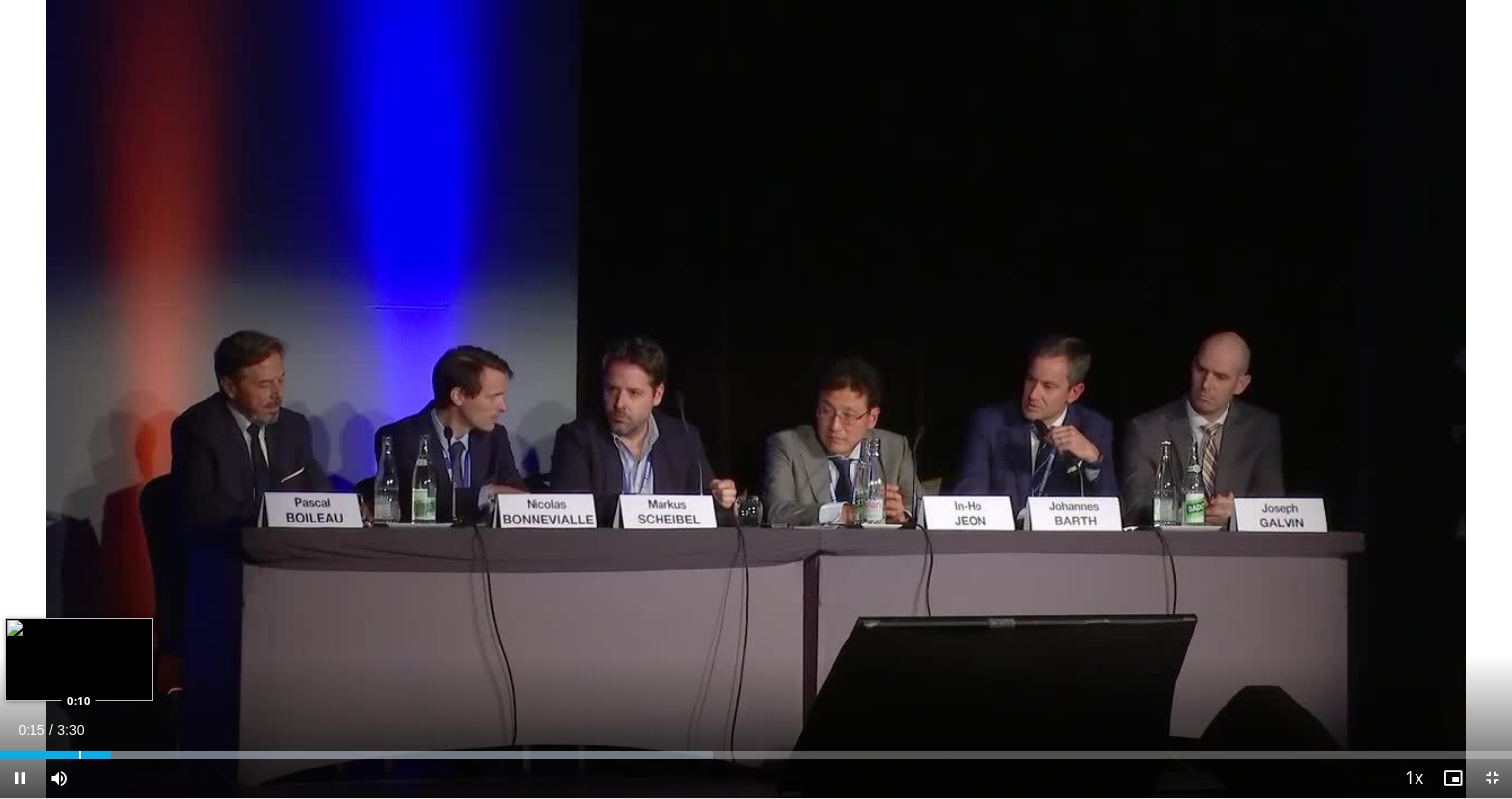 click at bounding box center [80, 755] 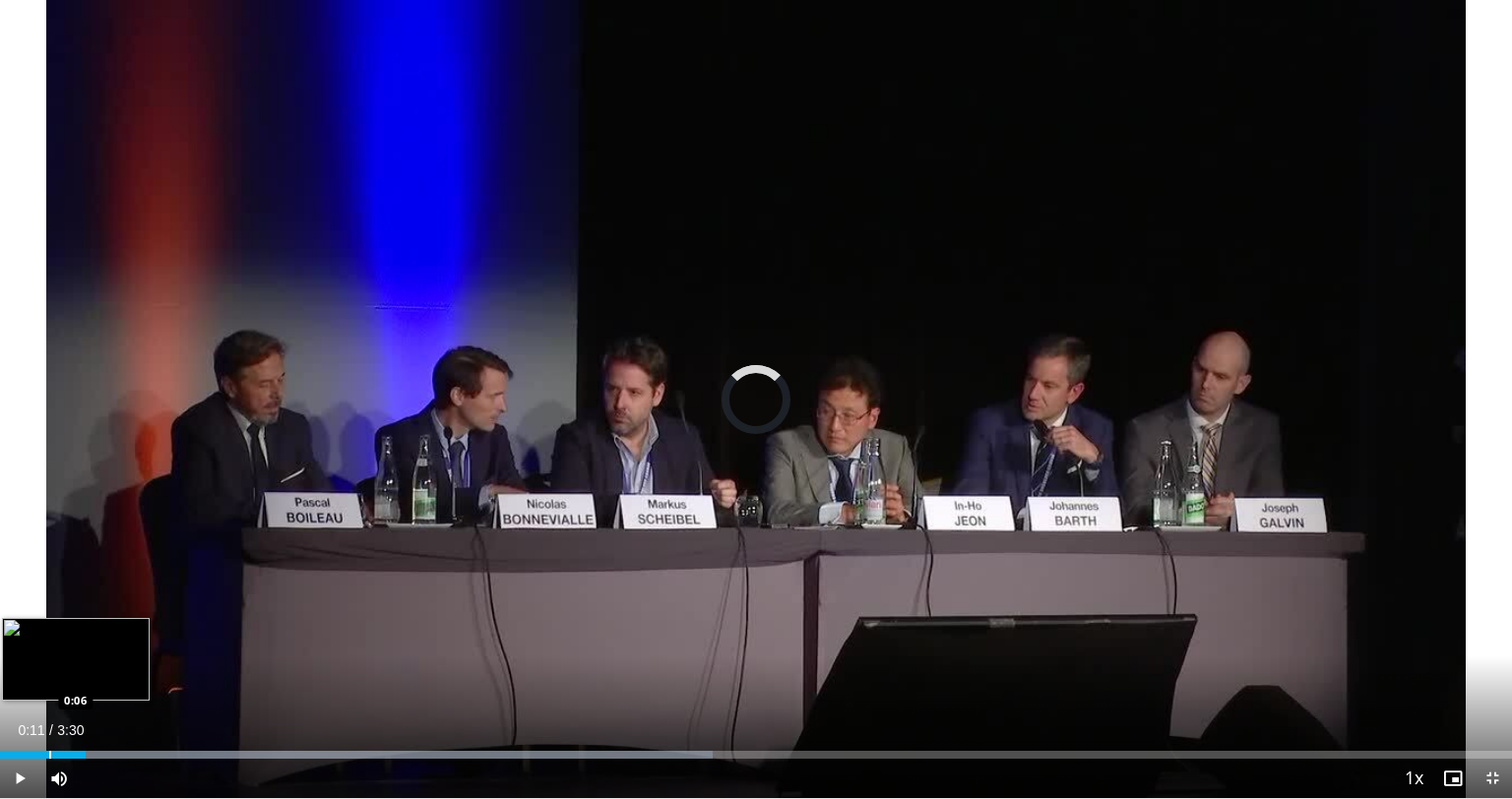 click at bounding box center [50, 755] 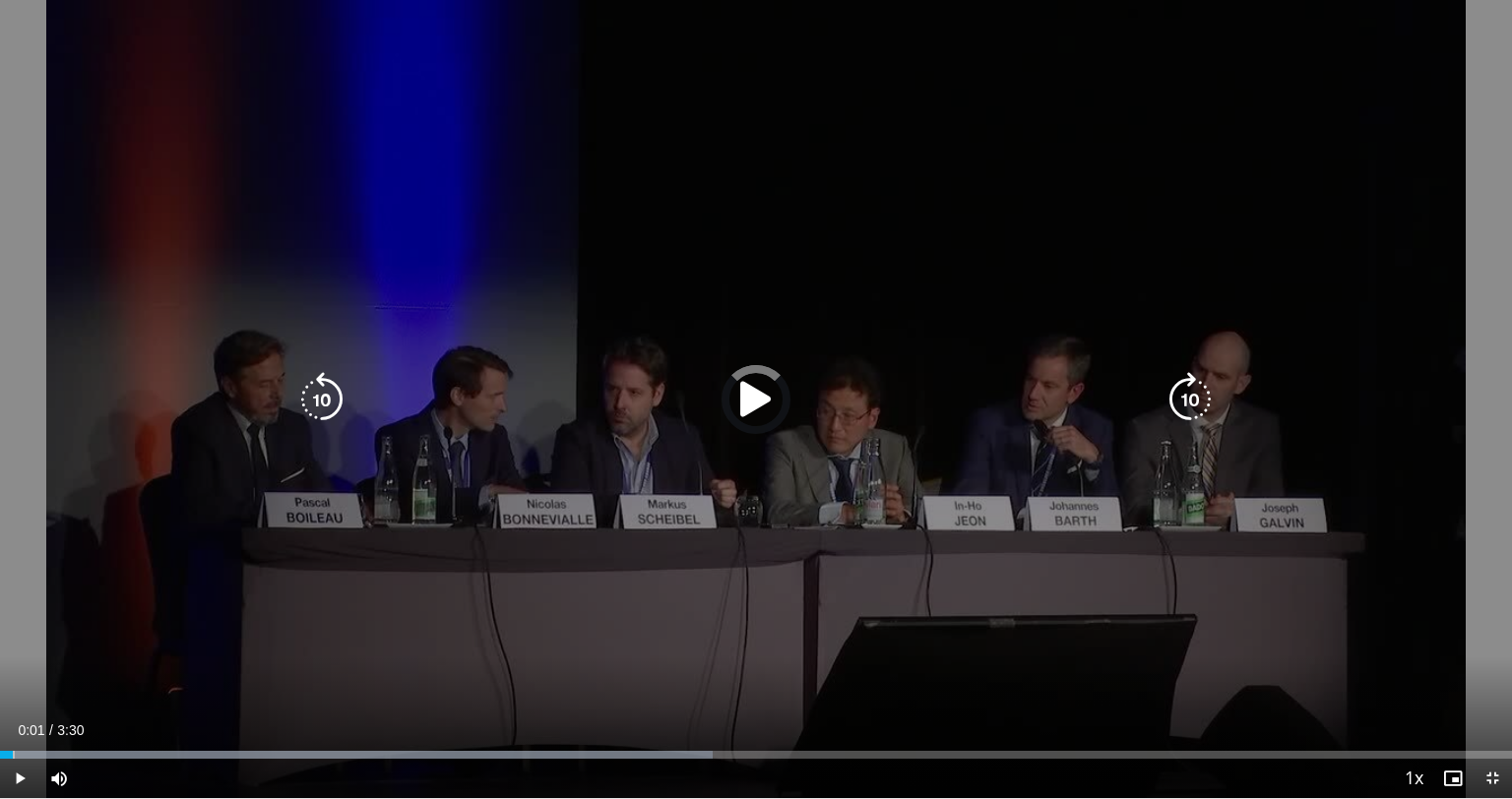 drag, startPoint x: 12, startPoint y: 750, endPoint x: 39, endPoint y: 755, distance: 27.45906 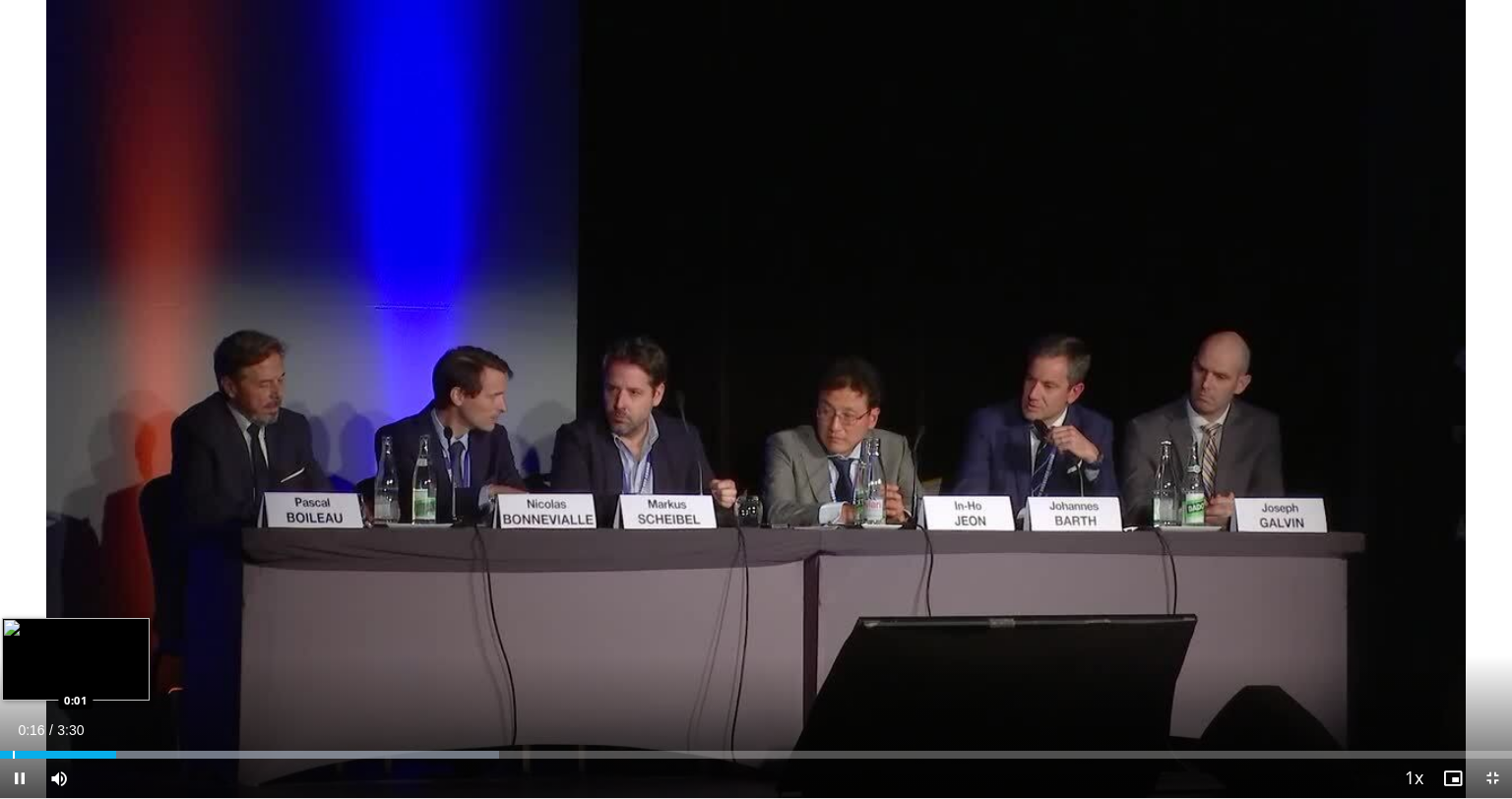click on "Loaded :  33.00% 0:16 0:01" at bounding box center [756, 755] 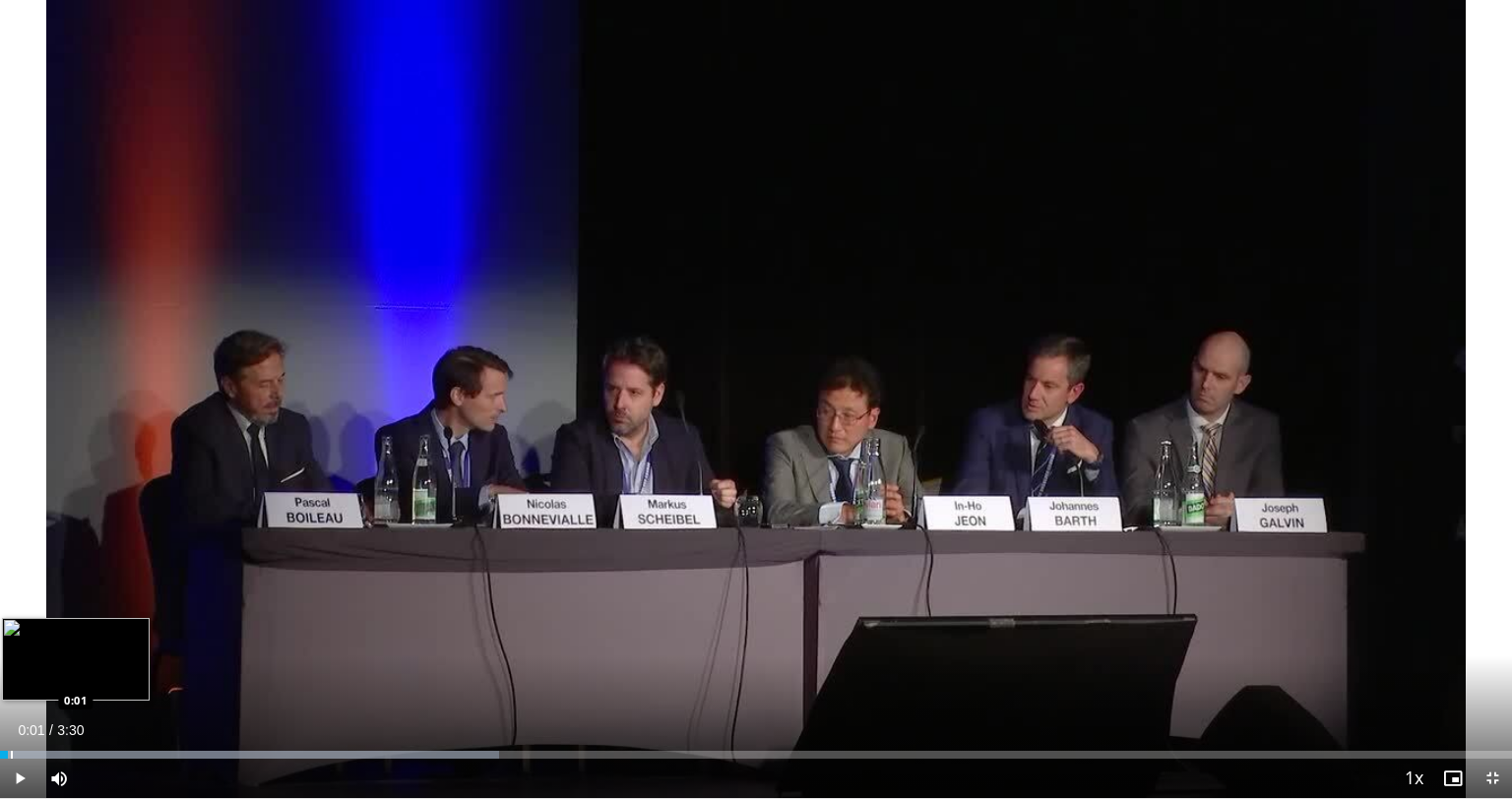 click on "Loaded :  33.00% 0:09 0:01" at bounding box center [756, 755] 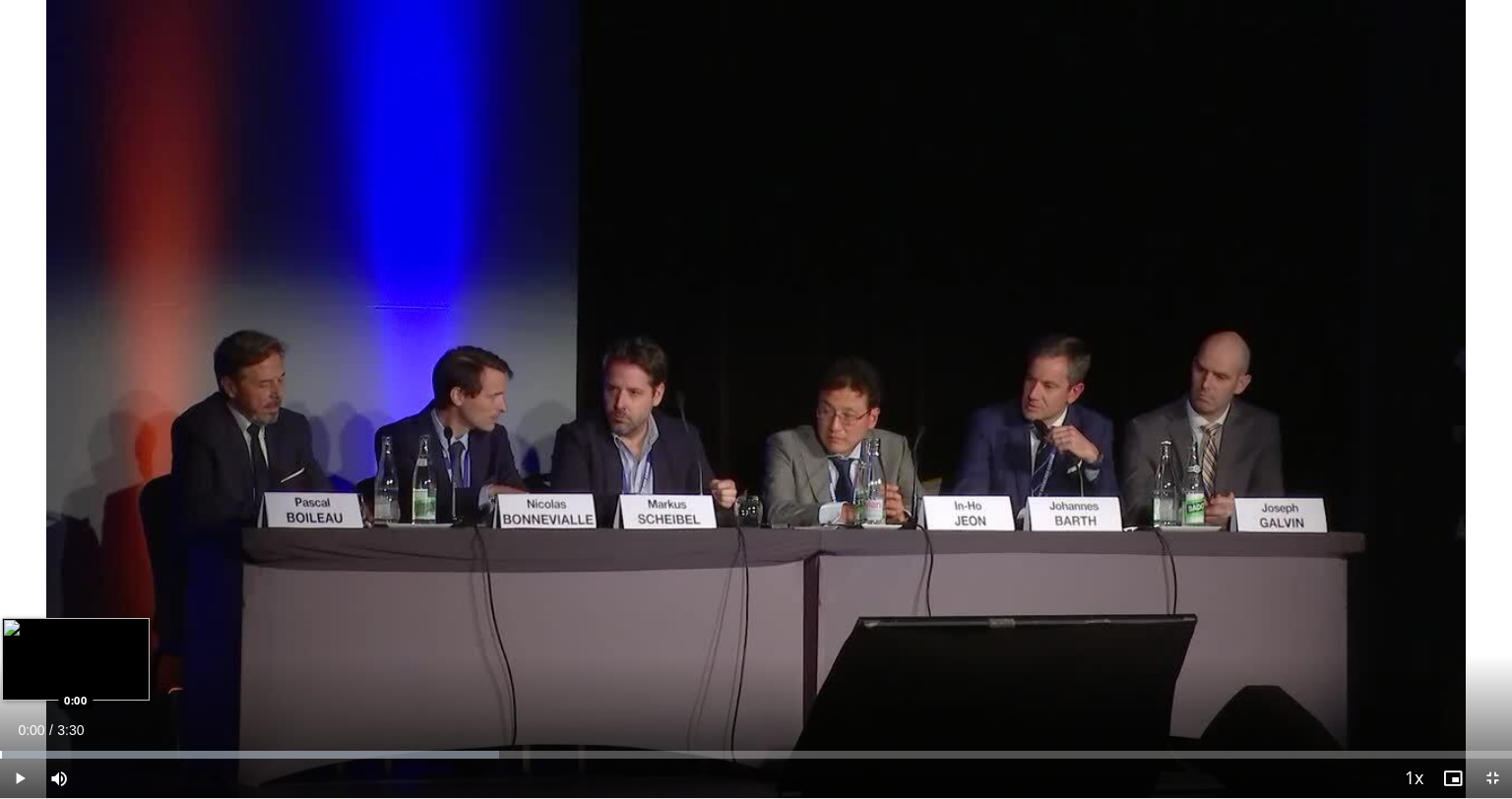 click on "Loaded :  33.00% 0:00 0:00" at bounding box center [756, 755] 